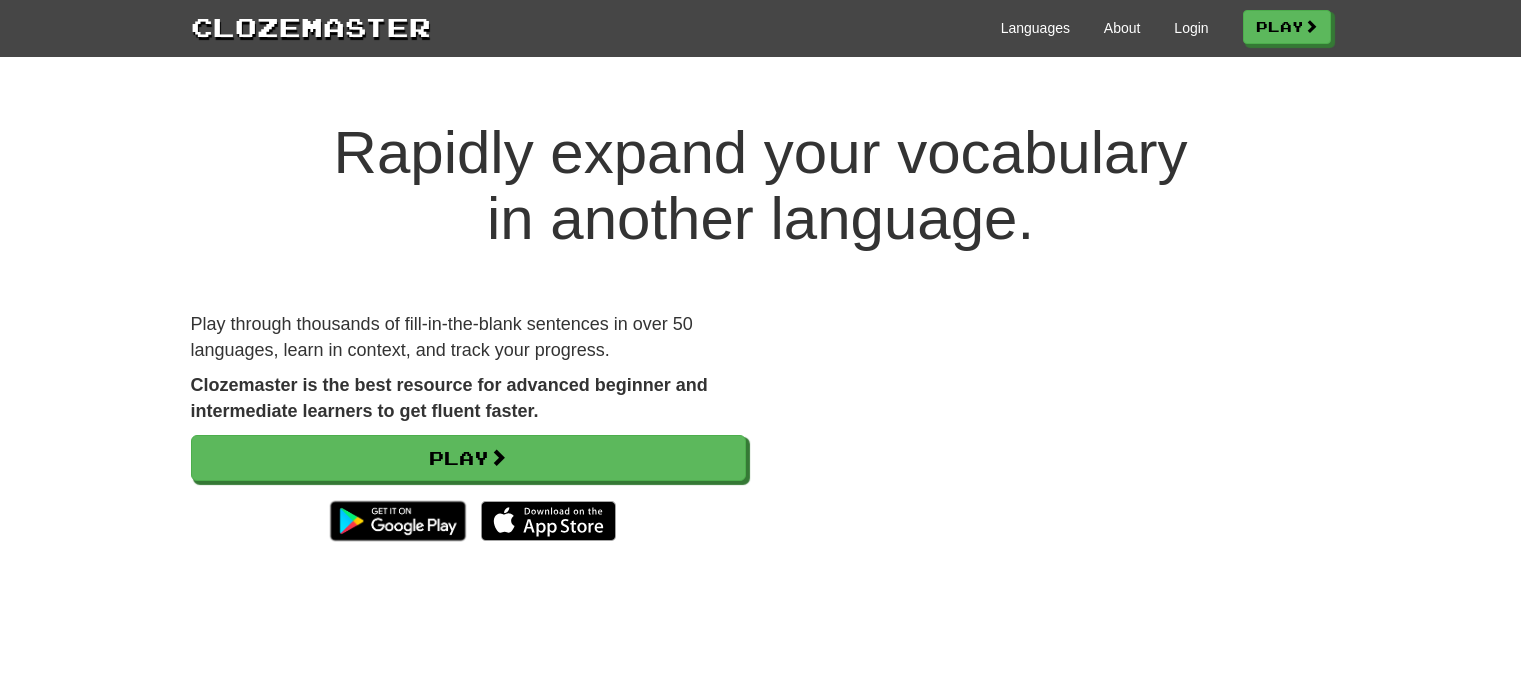 scroll, scrollTop: 0, scrollLeft: 0, axis: both 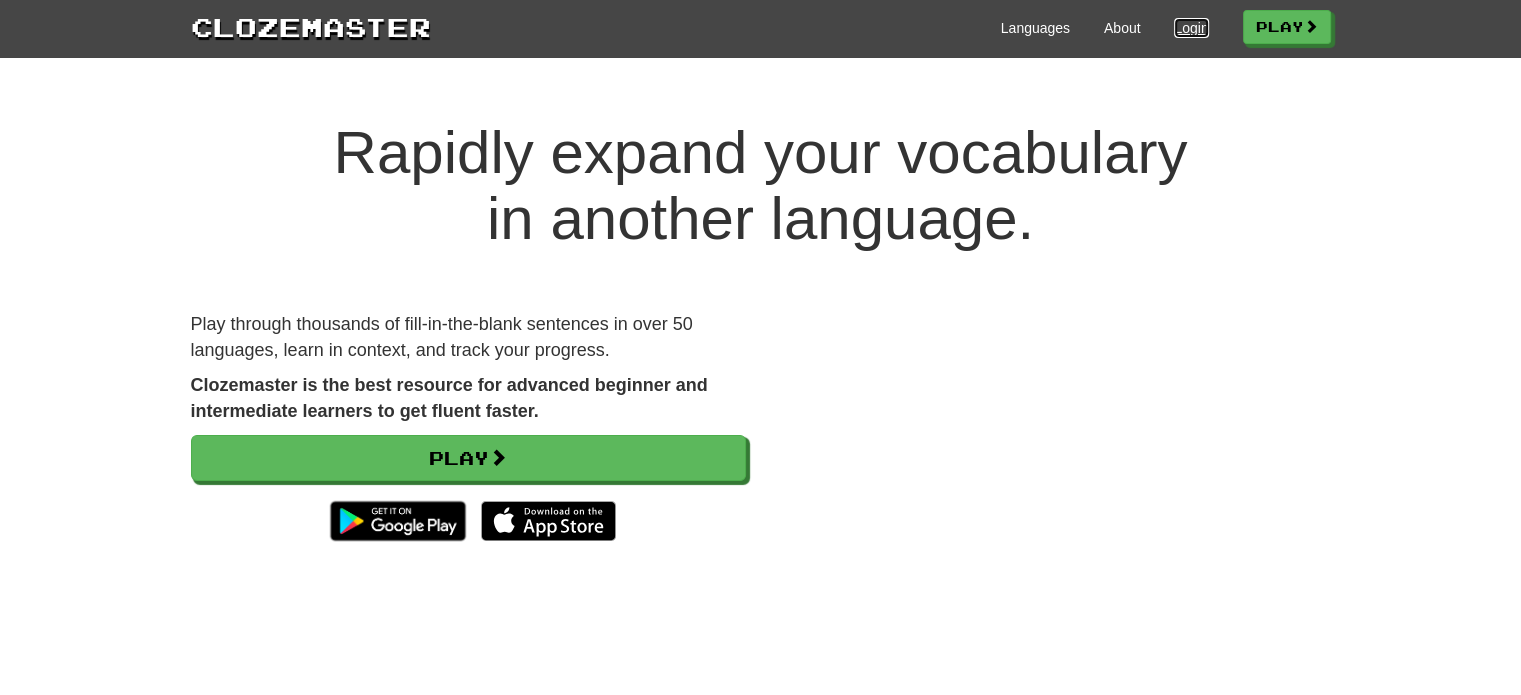 click on "Login" at bounding box center [1191, 28] 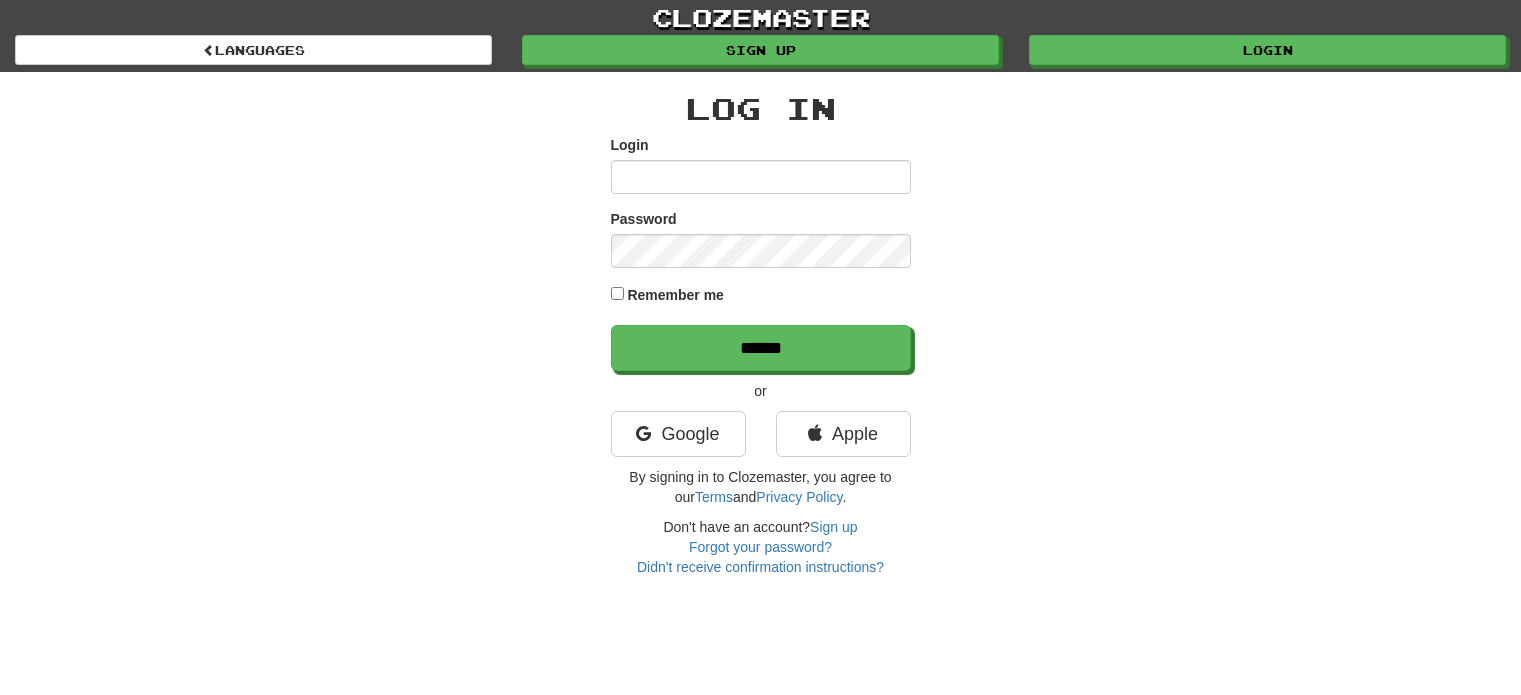 scroll, scrollTop: 0, scrollLeft: 0, axis: both 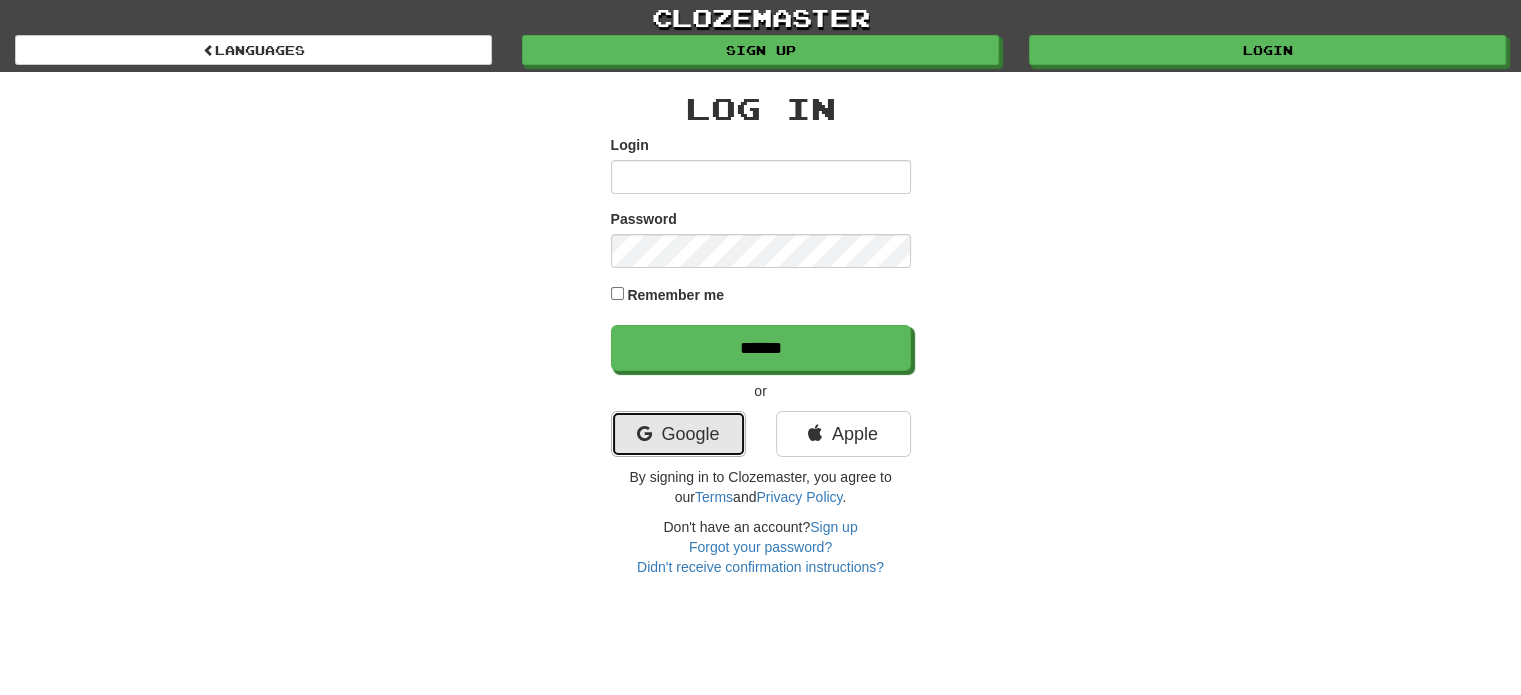 click on "Google" at bounding box center (678, 434) 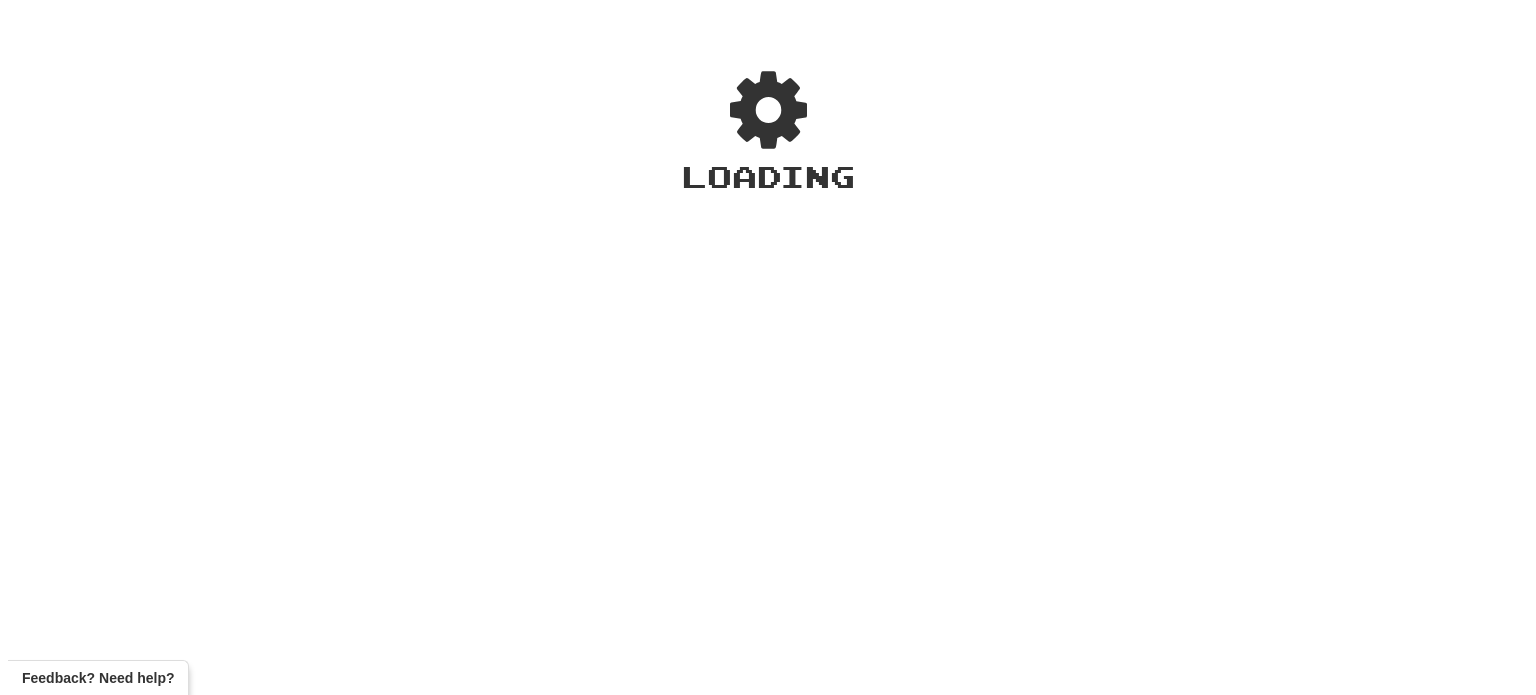 scroll, scrollTop: 0, scrollLeft: 0, axis: both 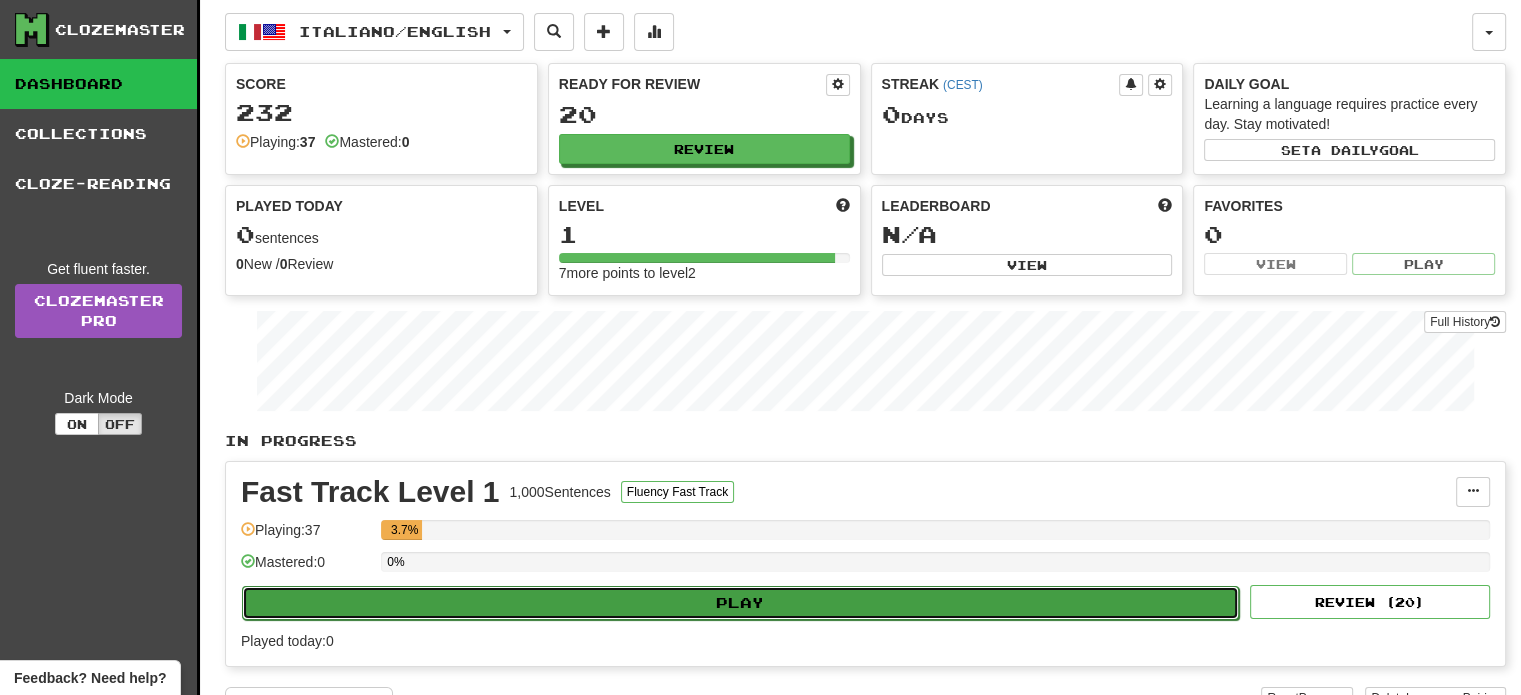 click on "Play" at bounding box center [740, 603] 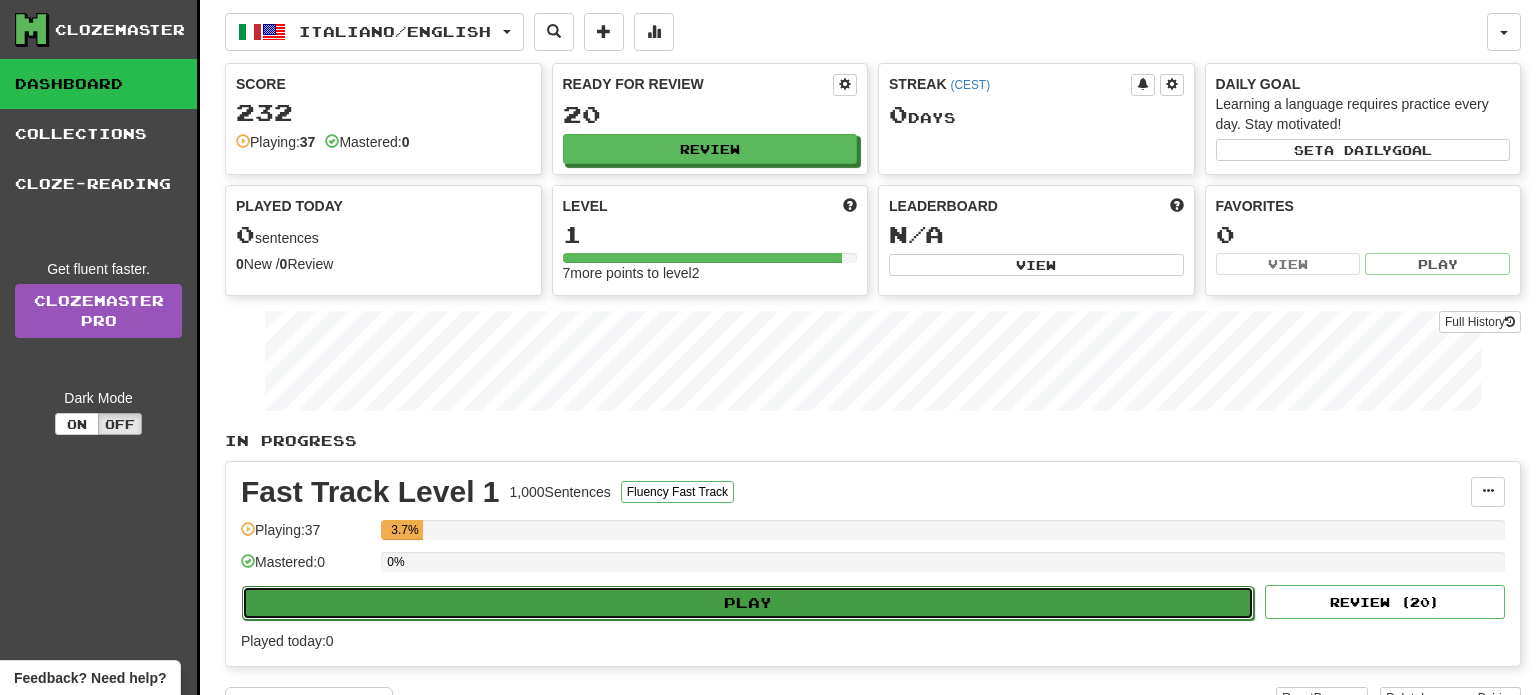 select on "**" 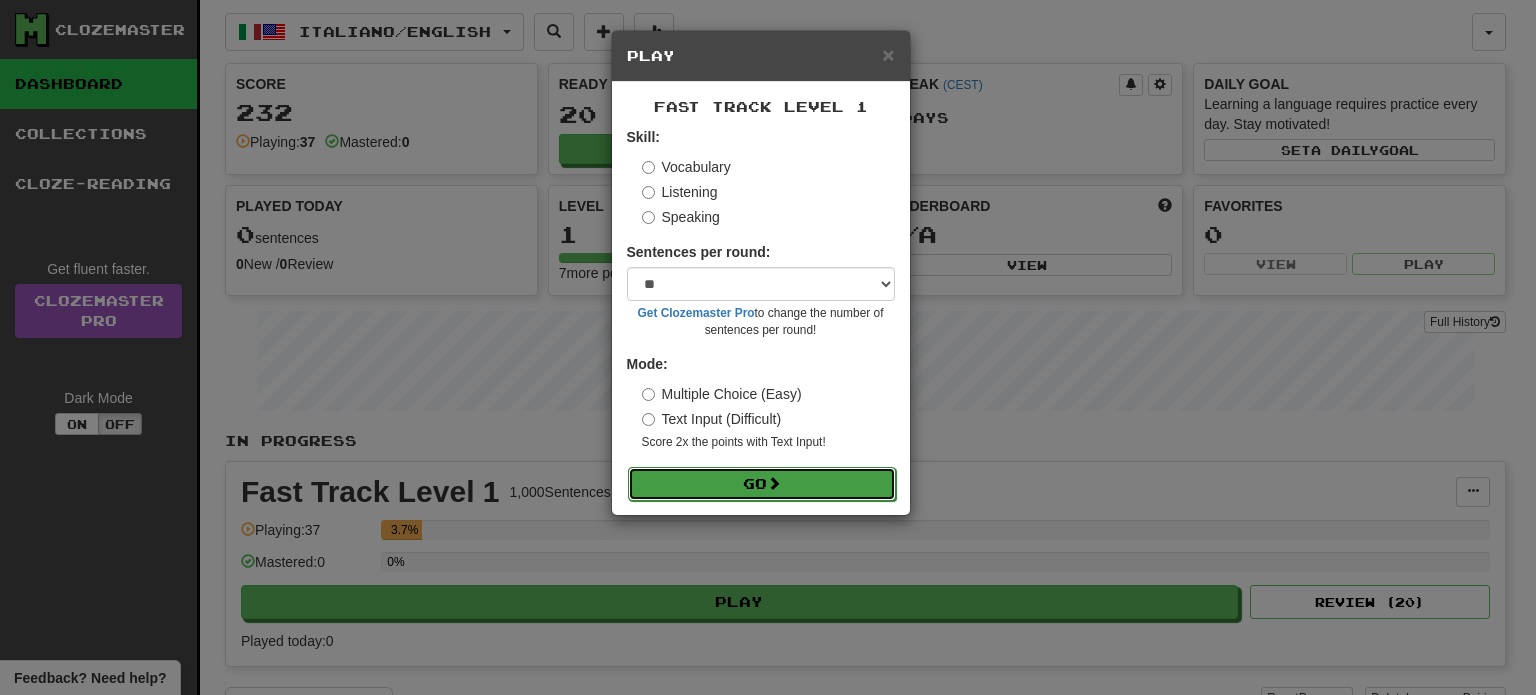 click on "Go" at bounding box center (762, 484) 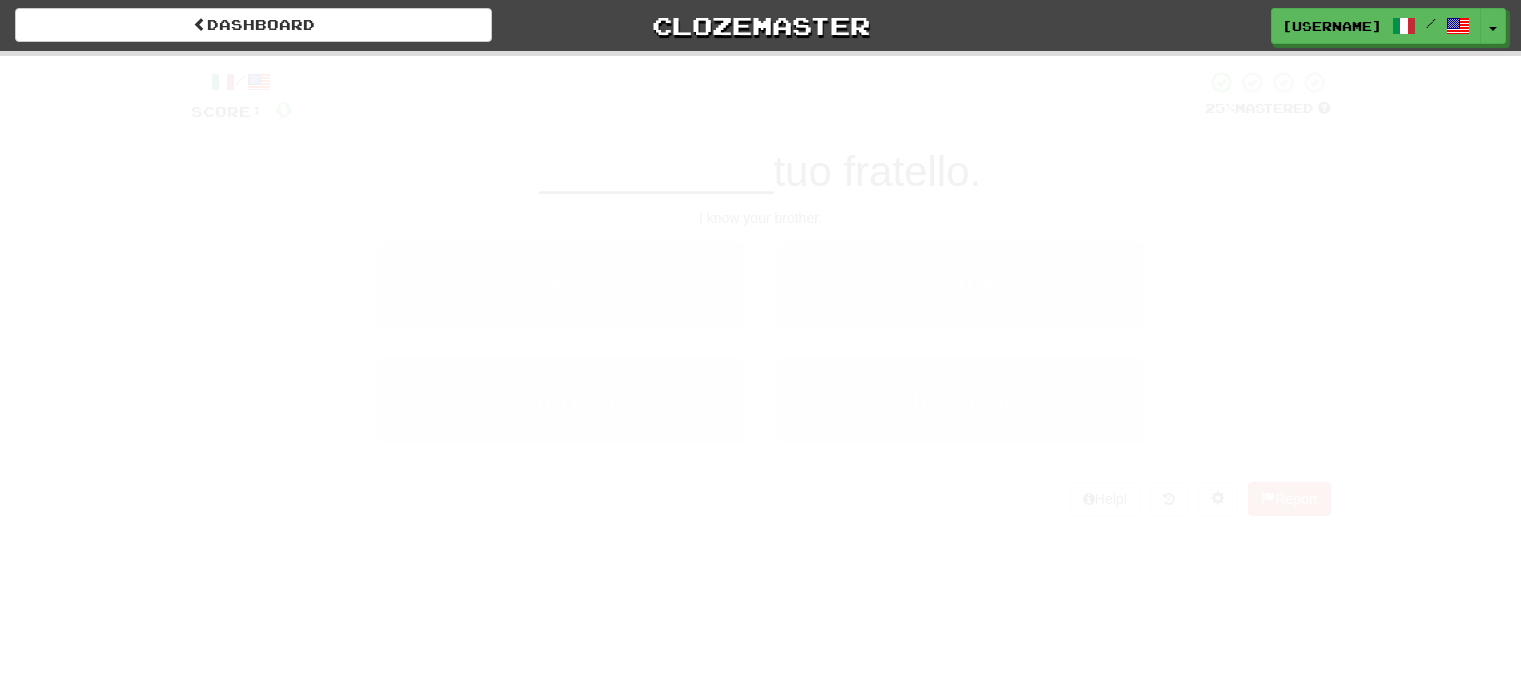 scroll, scrollTop: 0, scrollLeft: 0, axis: both 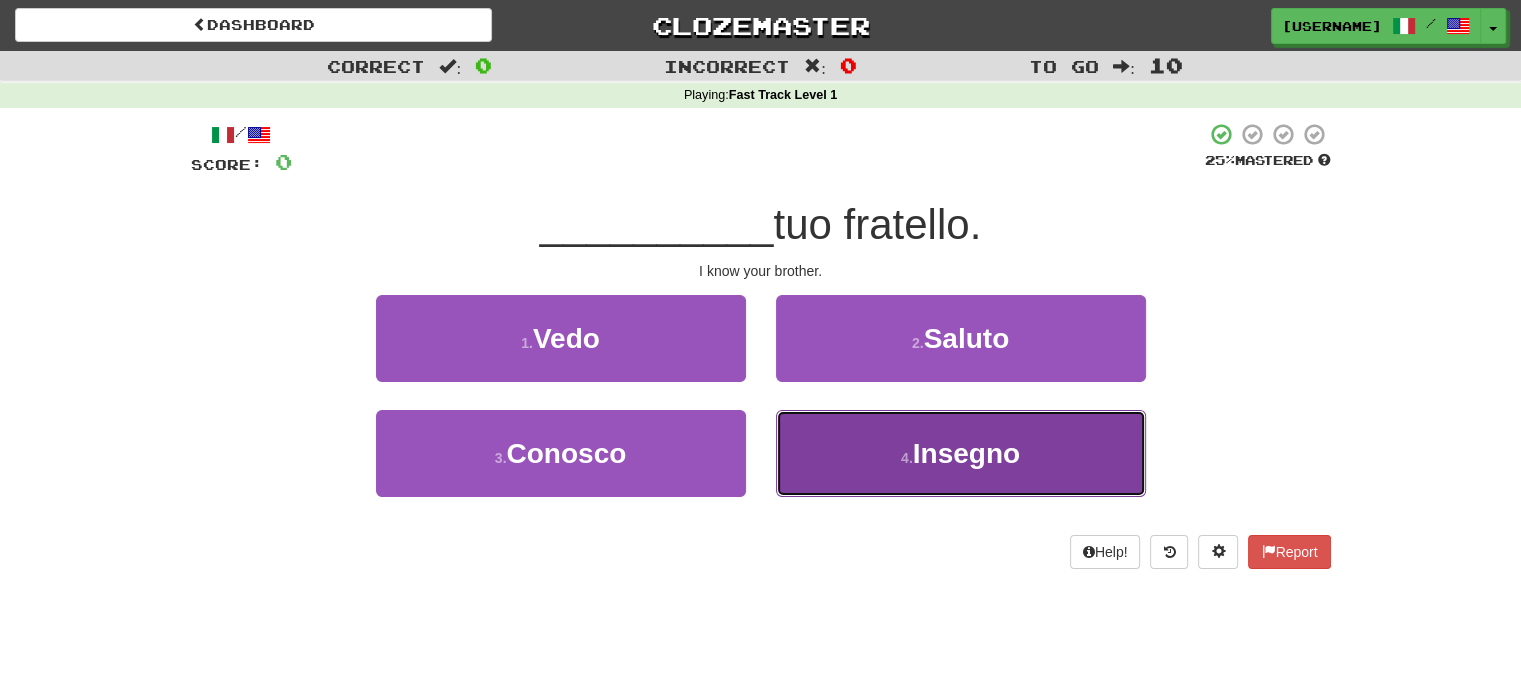 click on "Insegno" at bounding box center (966, 453) 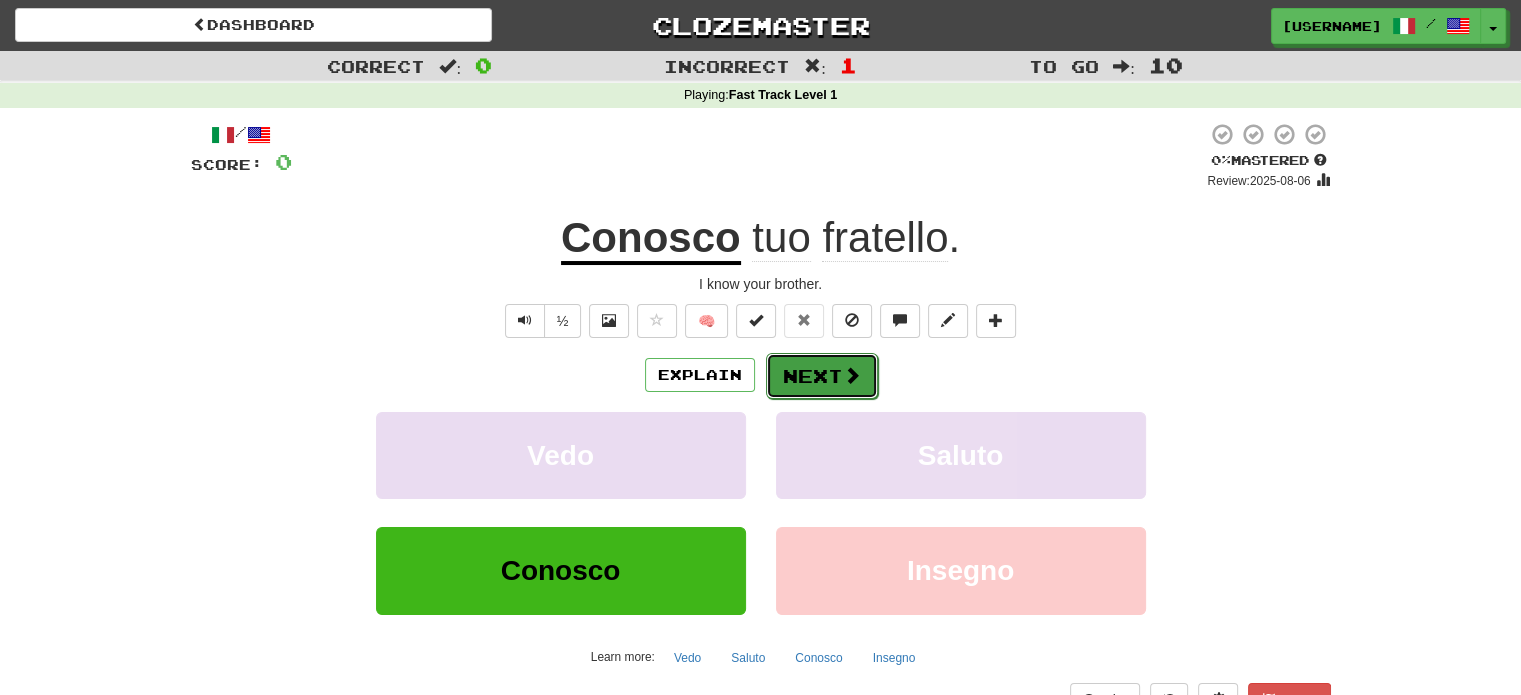 click on "Next" at bounding box center (822, 376) 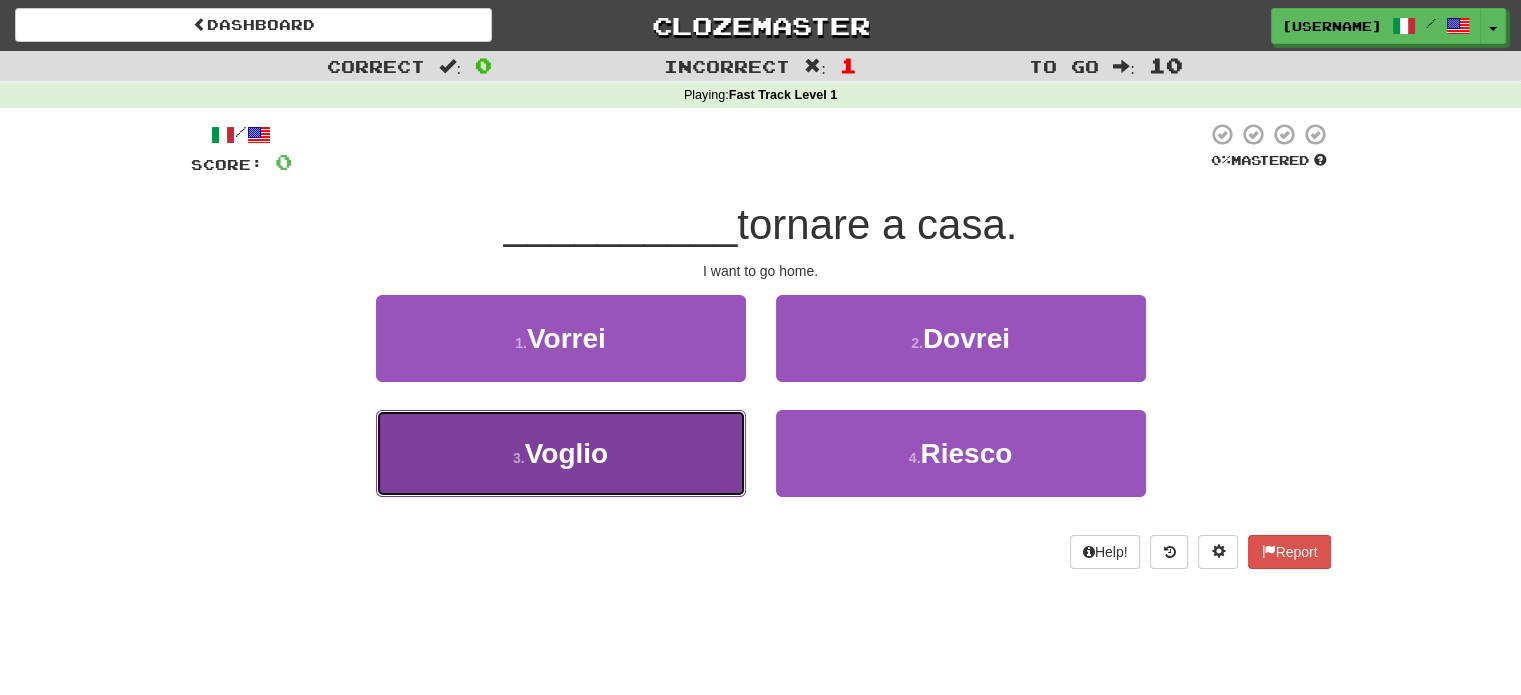 click on "Voglio" at bounding box center [566, 453] 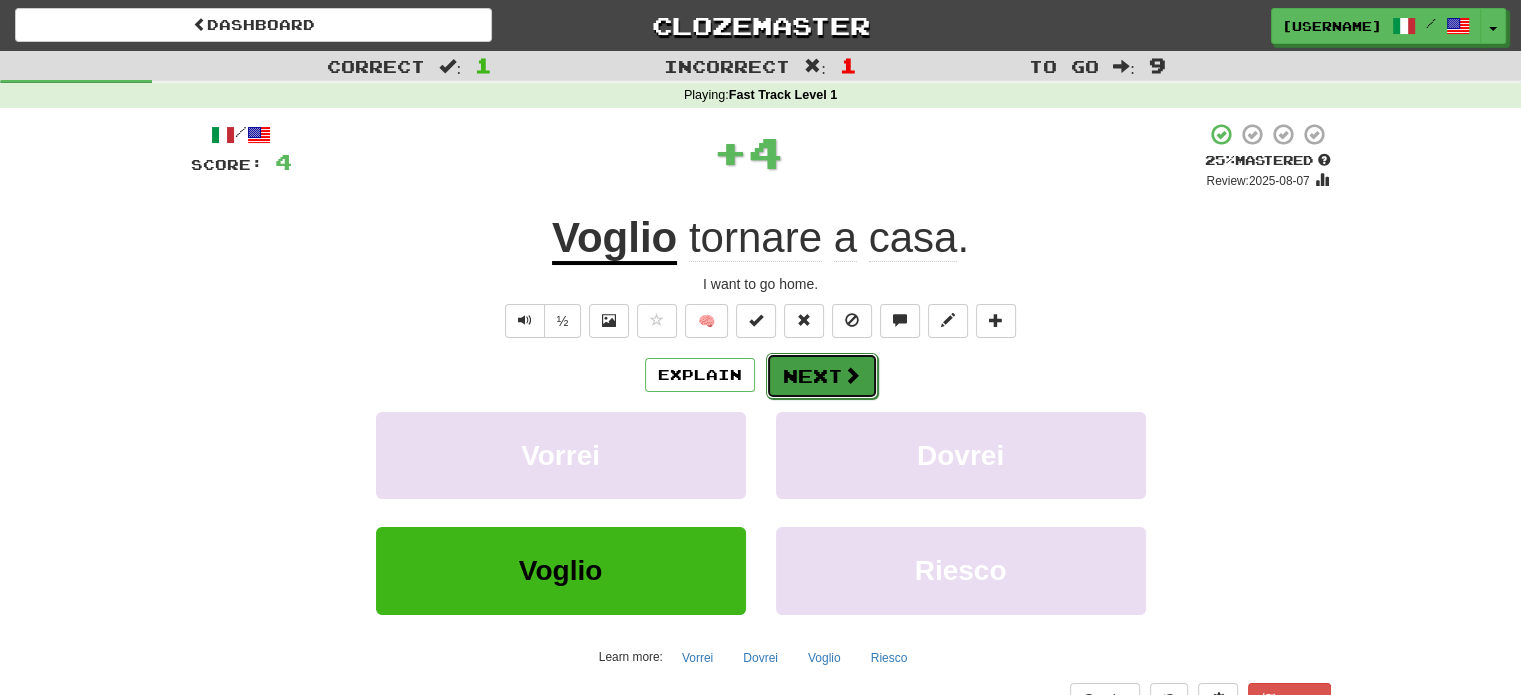 click on "Next" at bounding box center [822, 376] 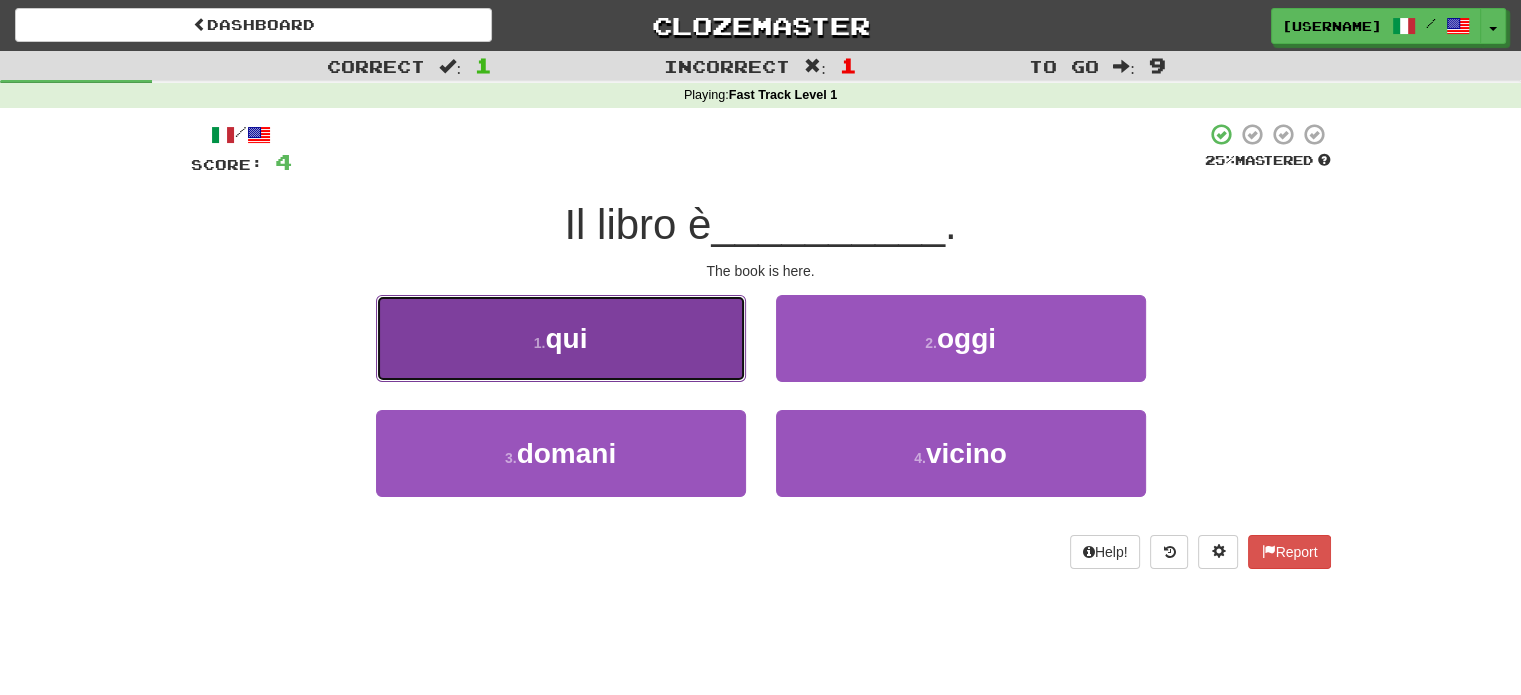 click on "1 .  qui" at bounding box center (561, 338) 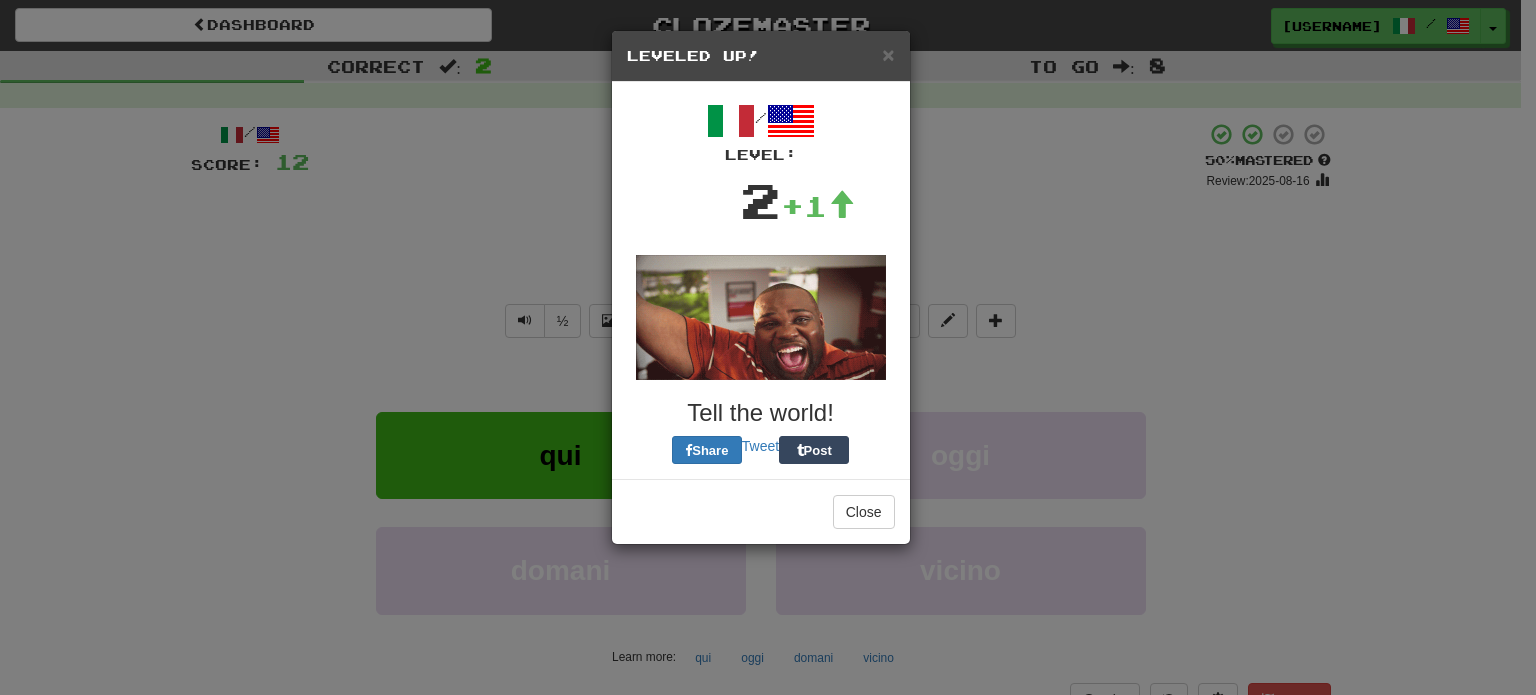 click on "Close" at bounding box center (761, 511) 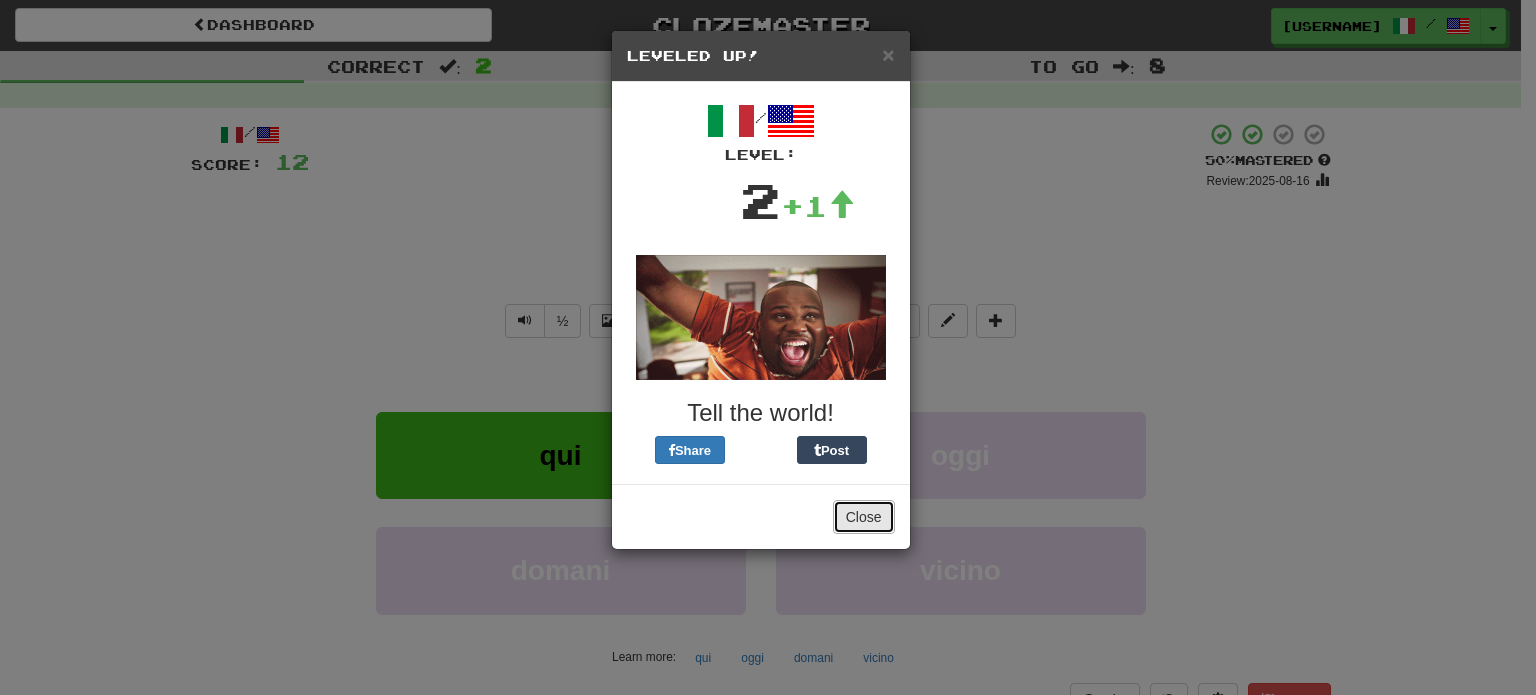 click on "Close" at bounding box center [864, 517] 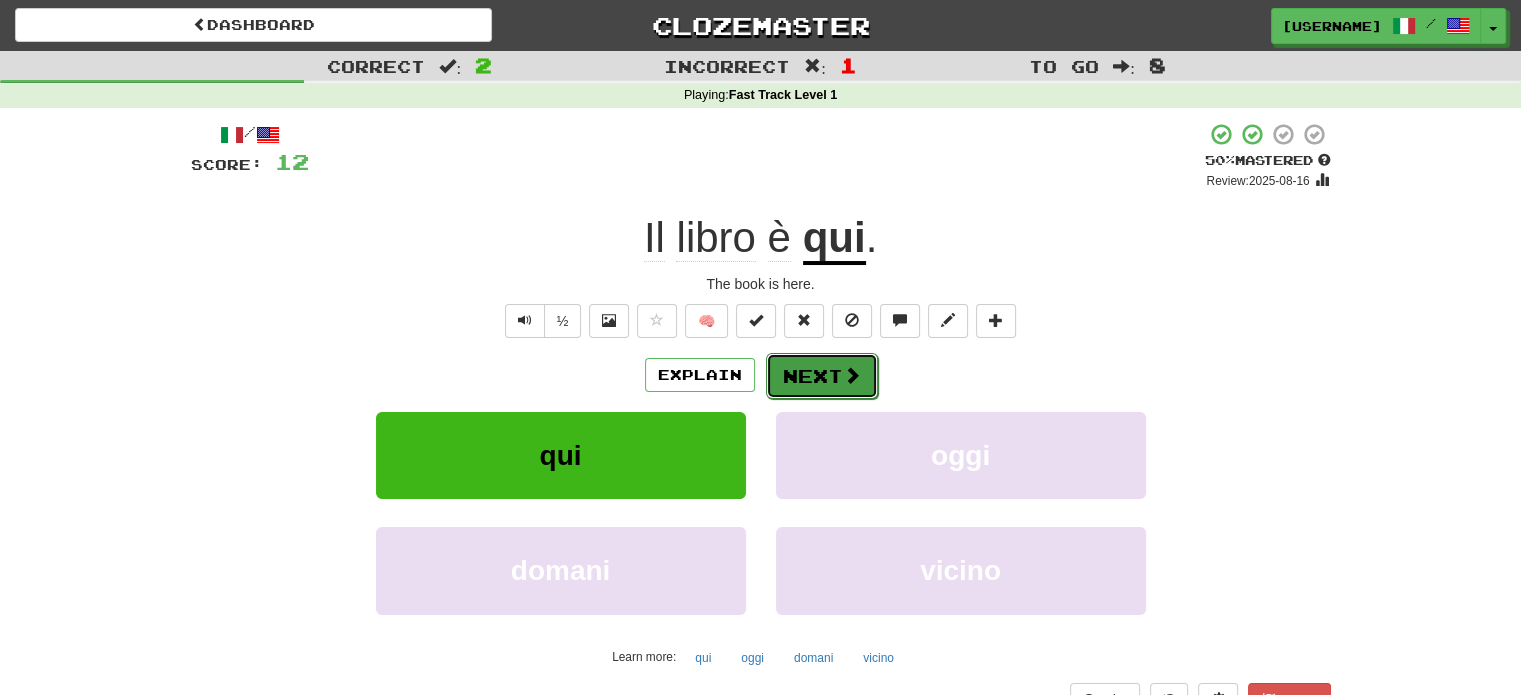 click at bounding box center (852, 375) 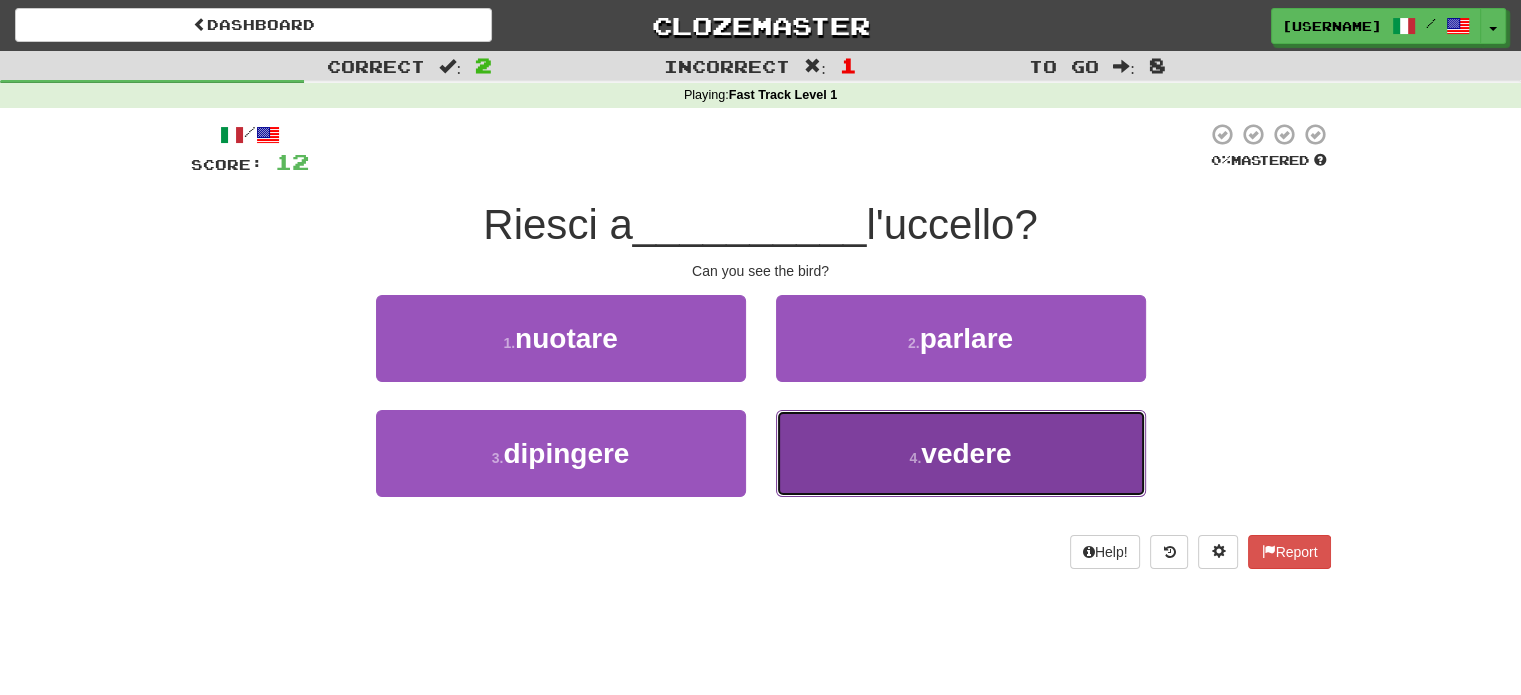 click on "4 .  vedere" at bounding box center (961, 453) 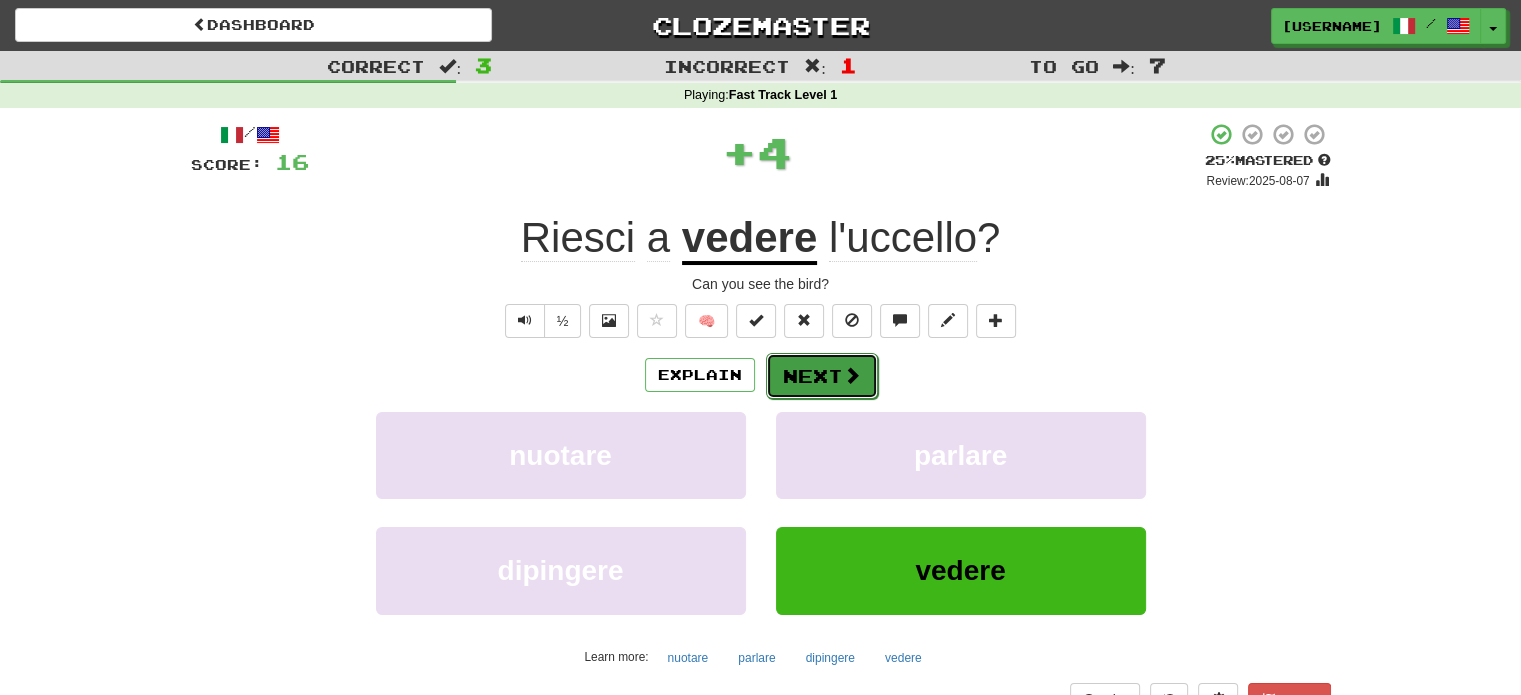 click at bounding box center (852, 375) 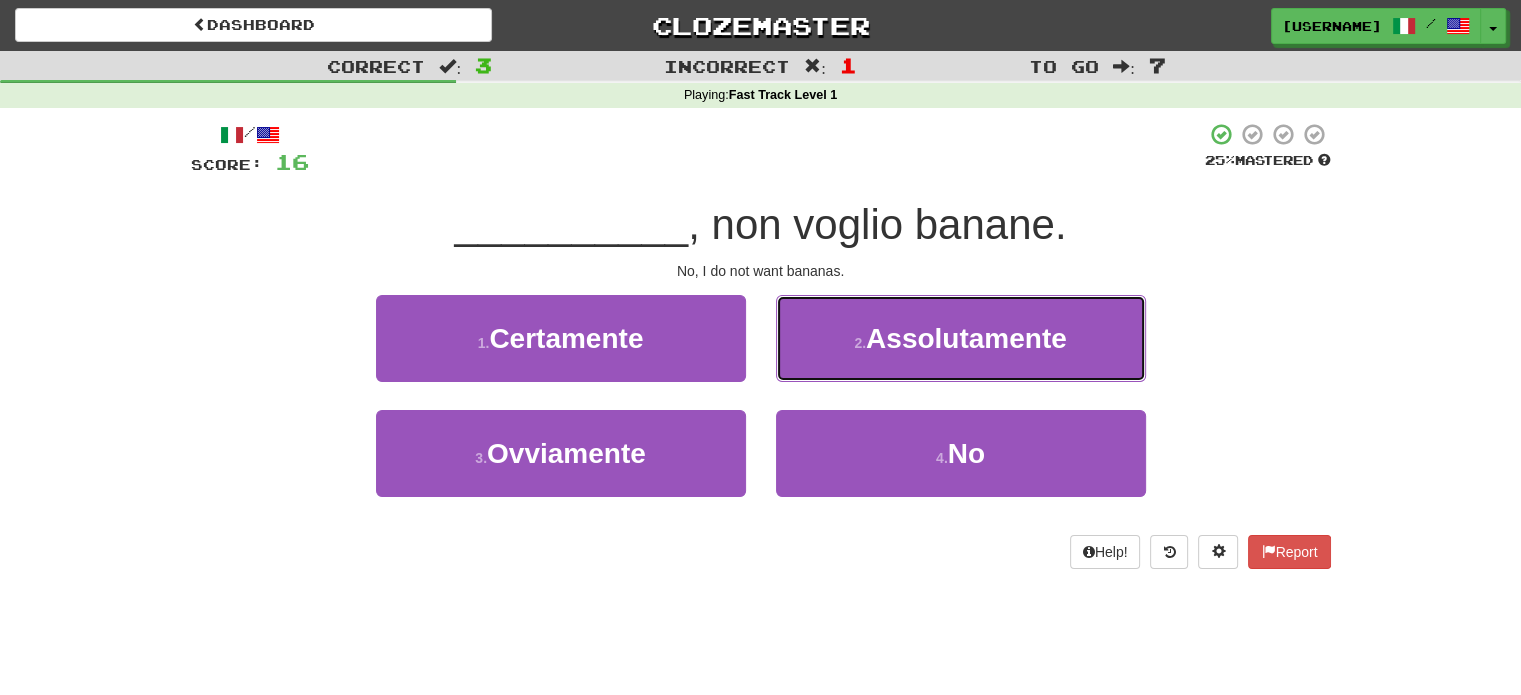 drag, startPoint x: 842, startPoint y: 359, endPoint x: 1168, endPoint y: 242, distance: 346.35965 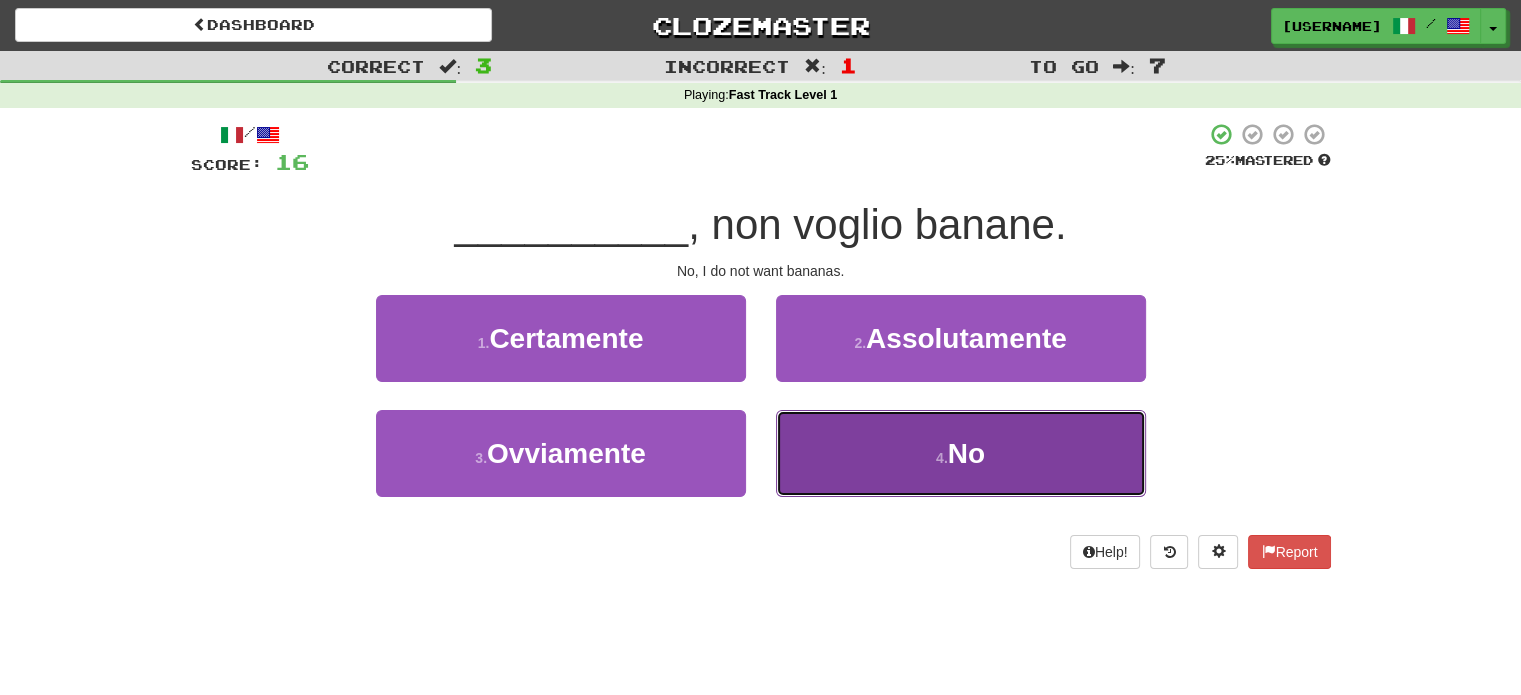 click on "No" at bounding box center [966, 453] 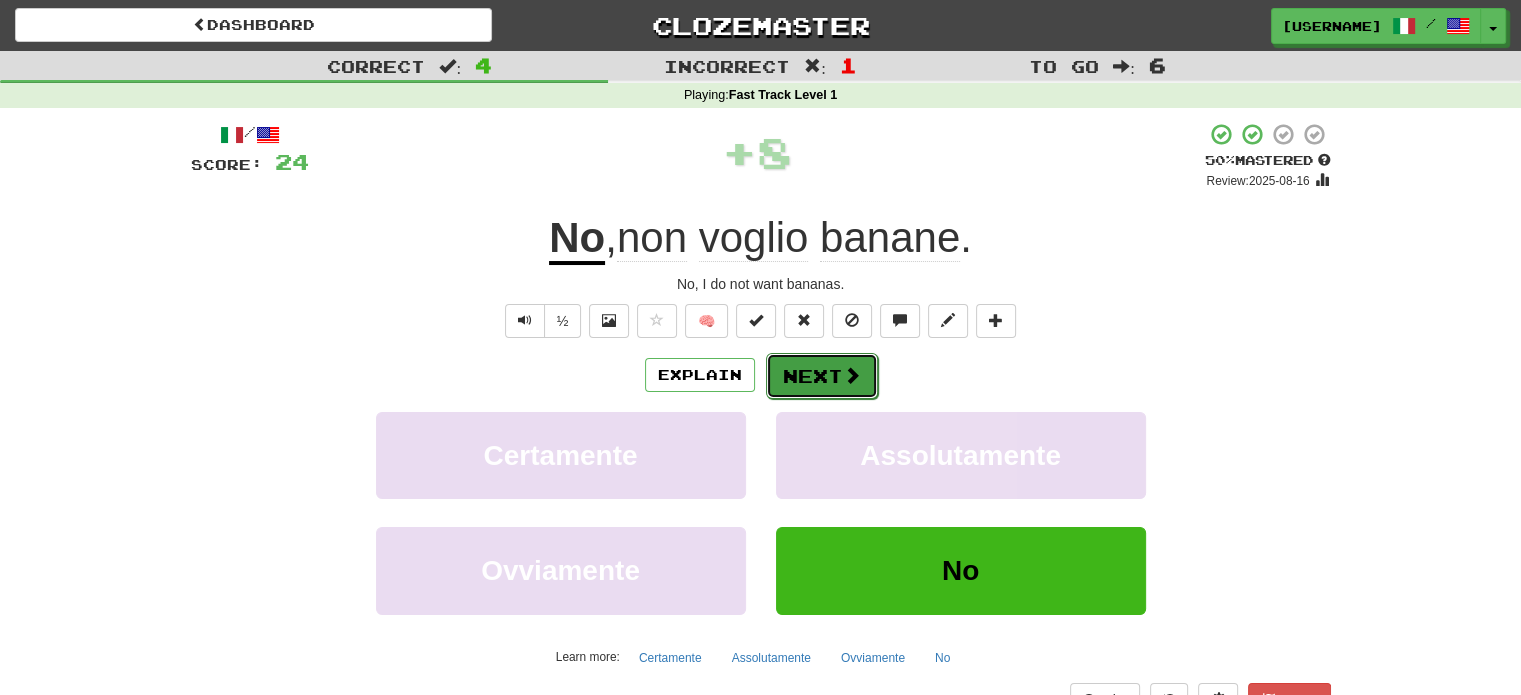 click at bounding box center [852, 375] 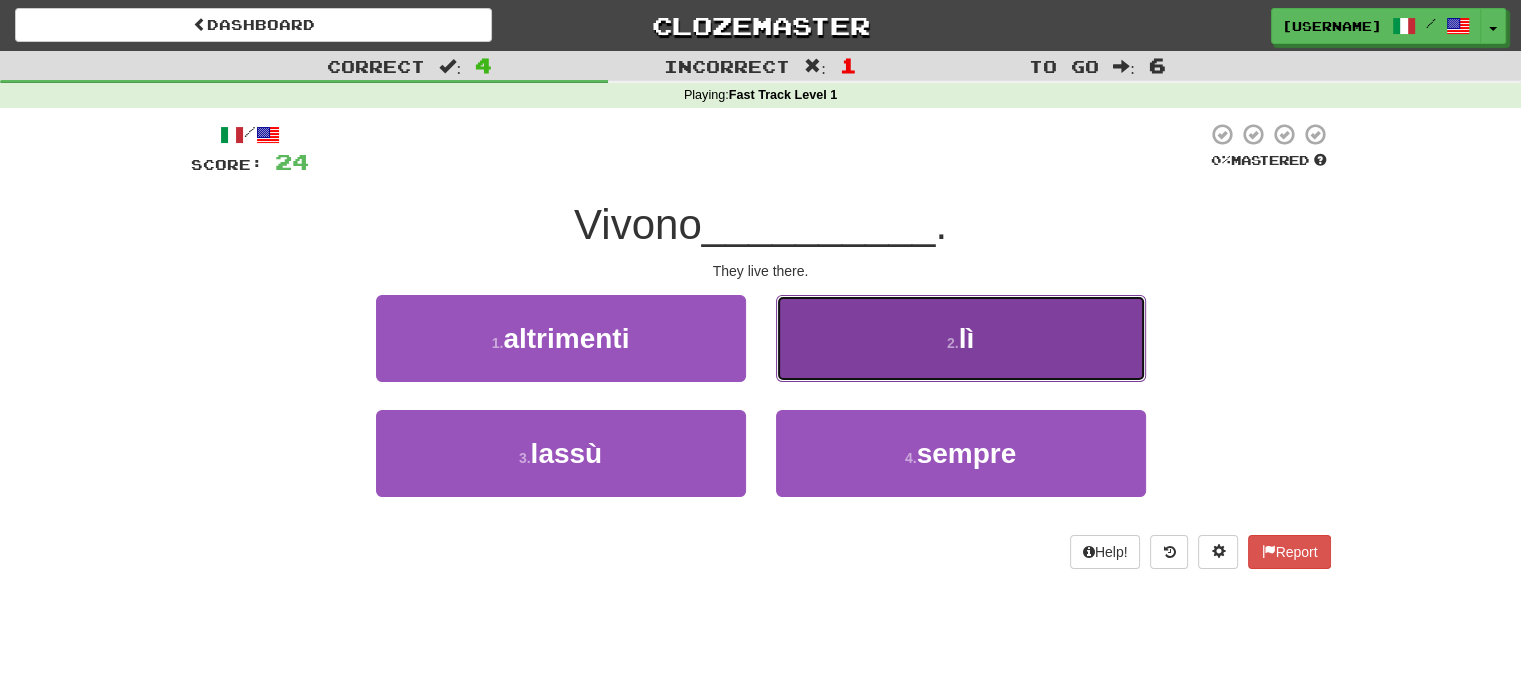 click on "2 .  lì" at bounding box center (961, 338) 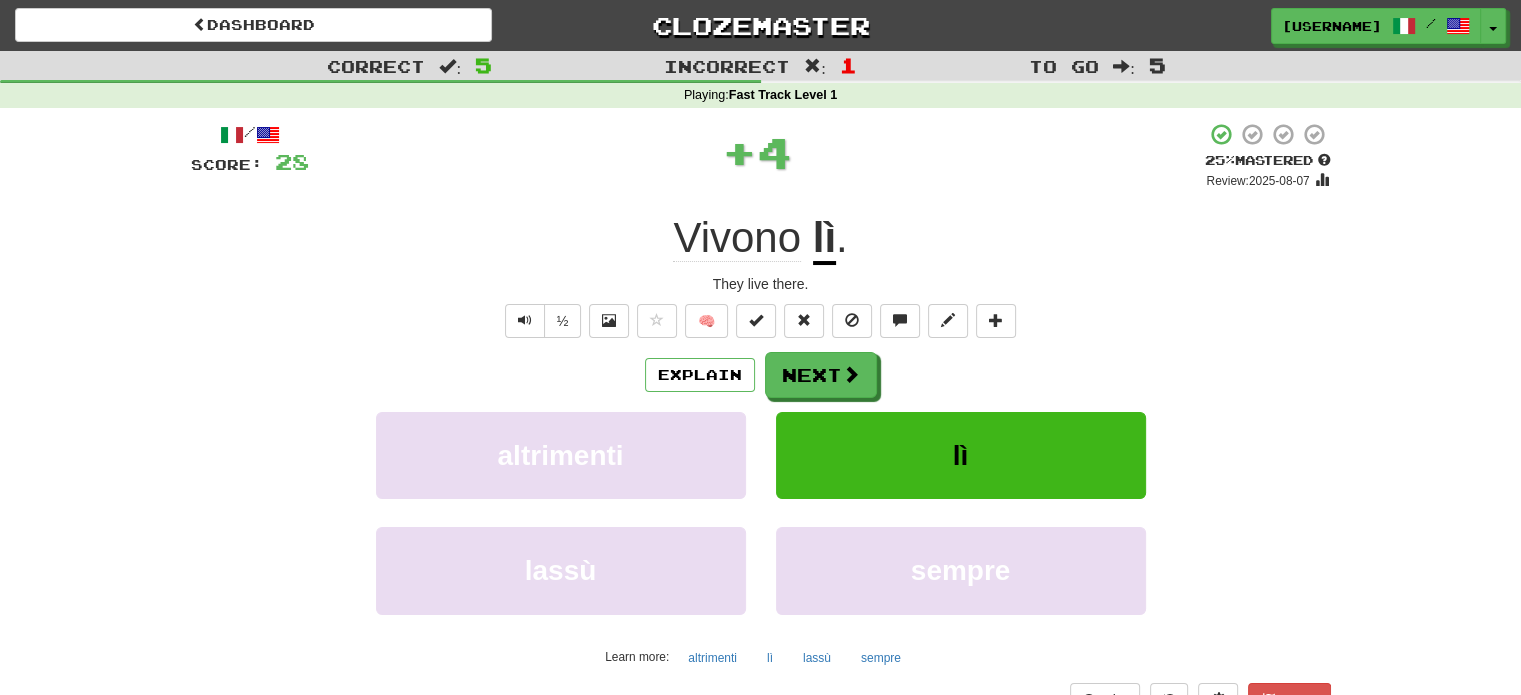 click on "Explain Next" at bounding box center (761, 375) 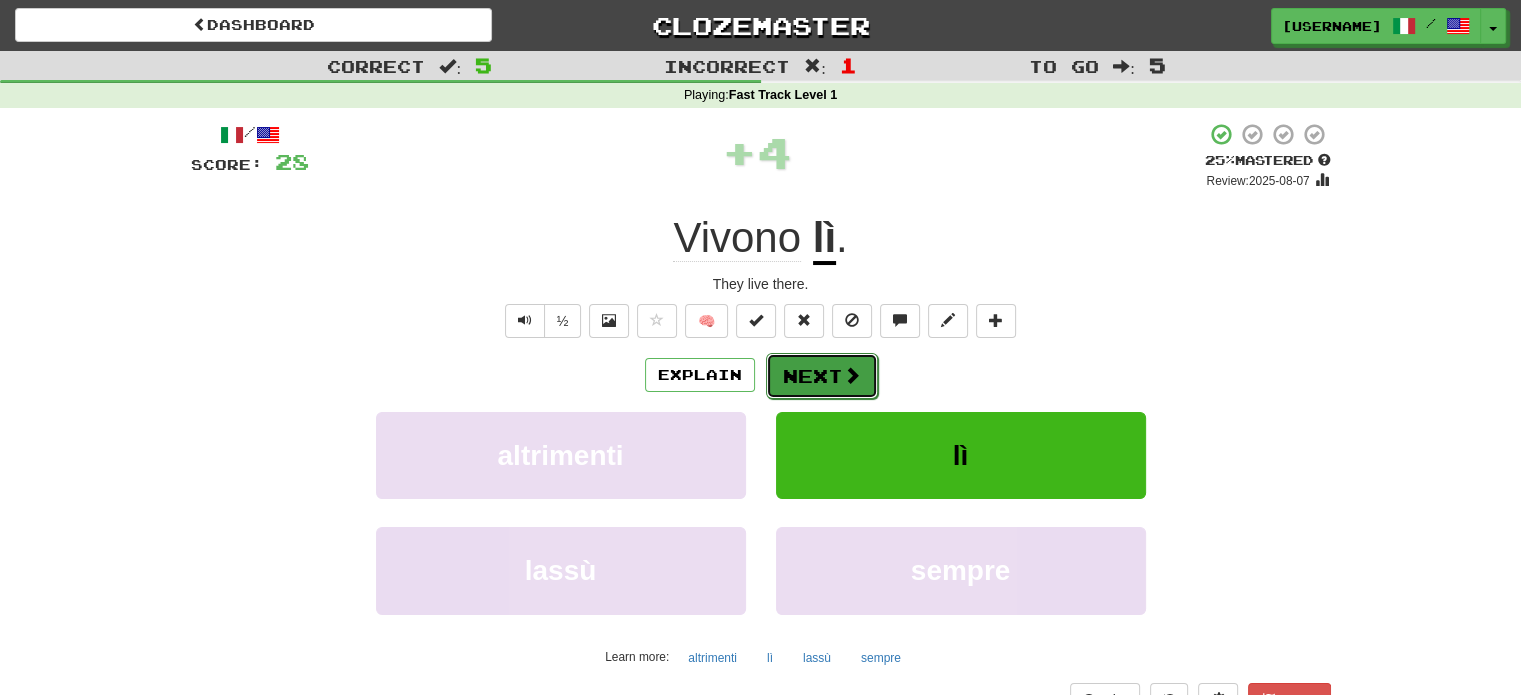 click on "Next" at bounding box center (822, 376) 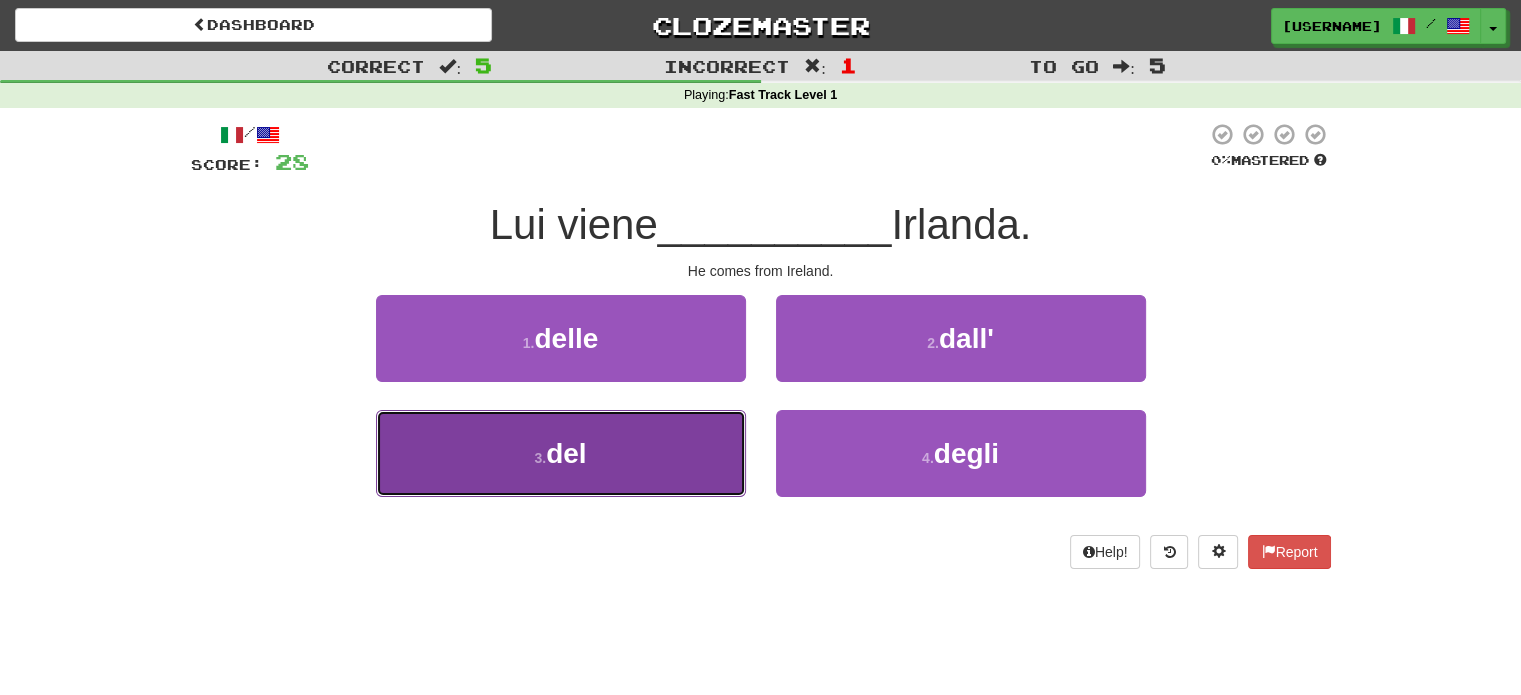 click on "3 .  del" at bounding box center [561, 453] 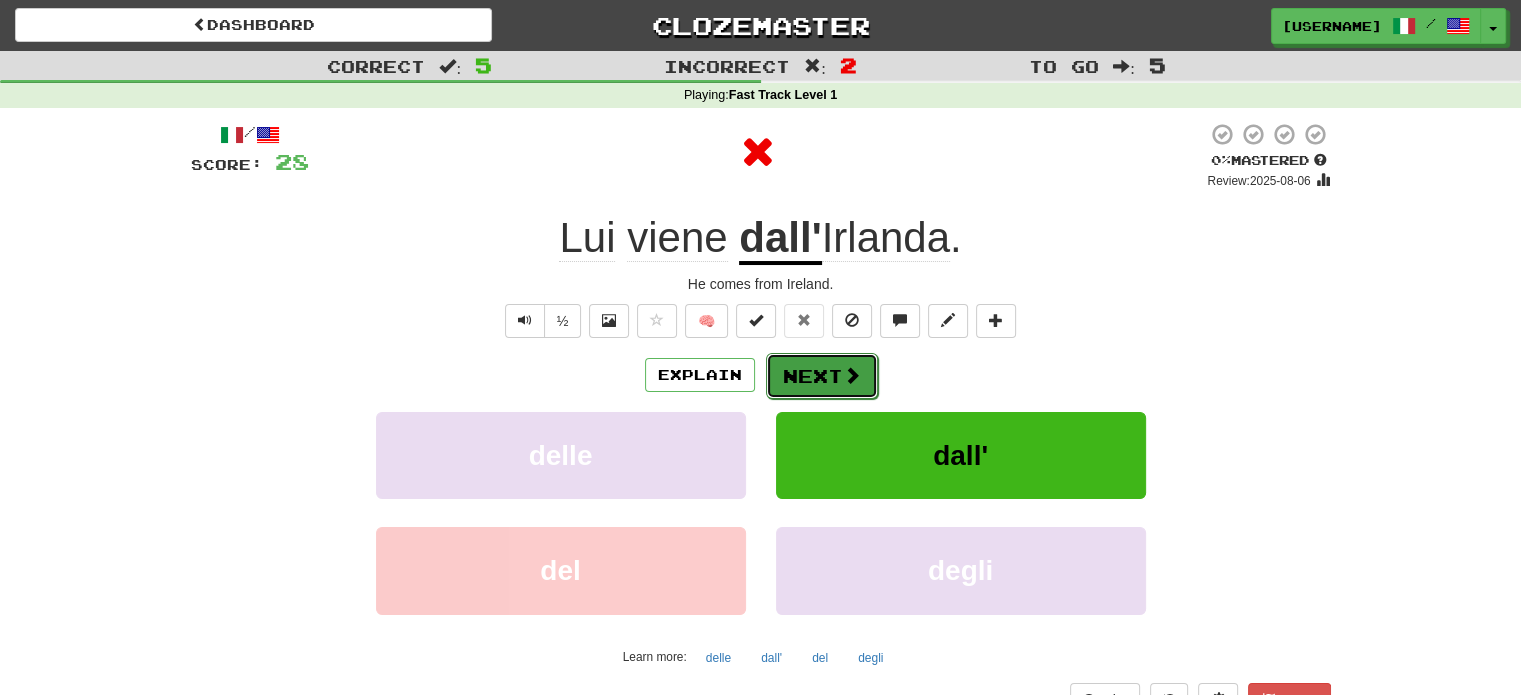 click on "Next" at bounding box center [822, 376] 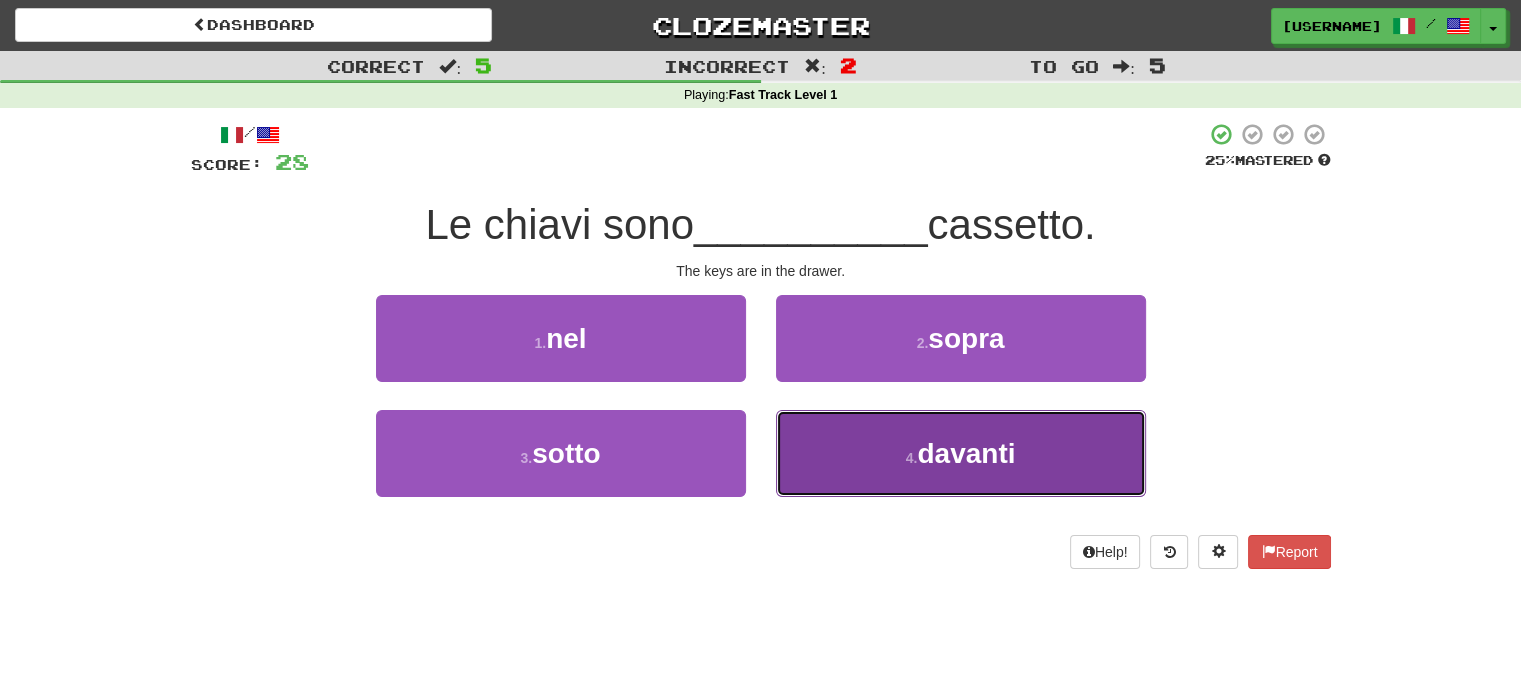 click on "4 .  davanti" at bounding box center [961, 453] 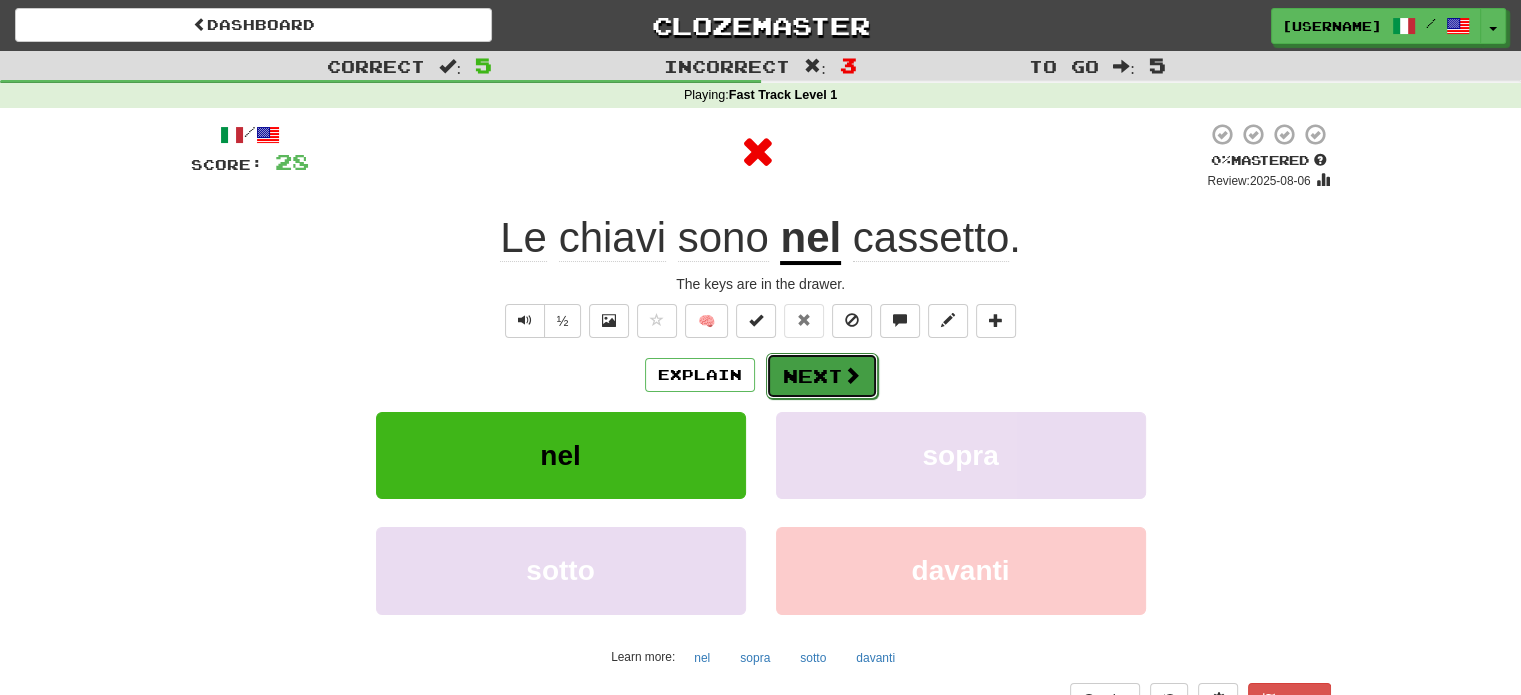 click on "Next" at bounding box center [822, 376] 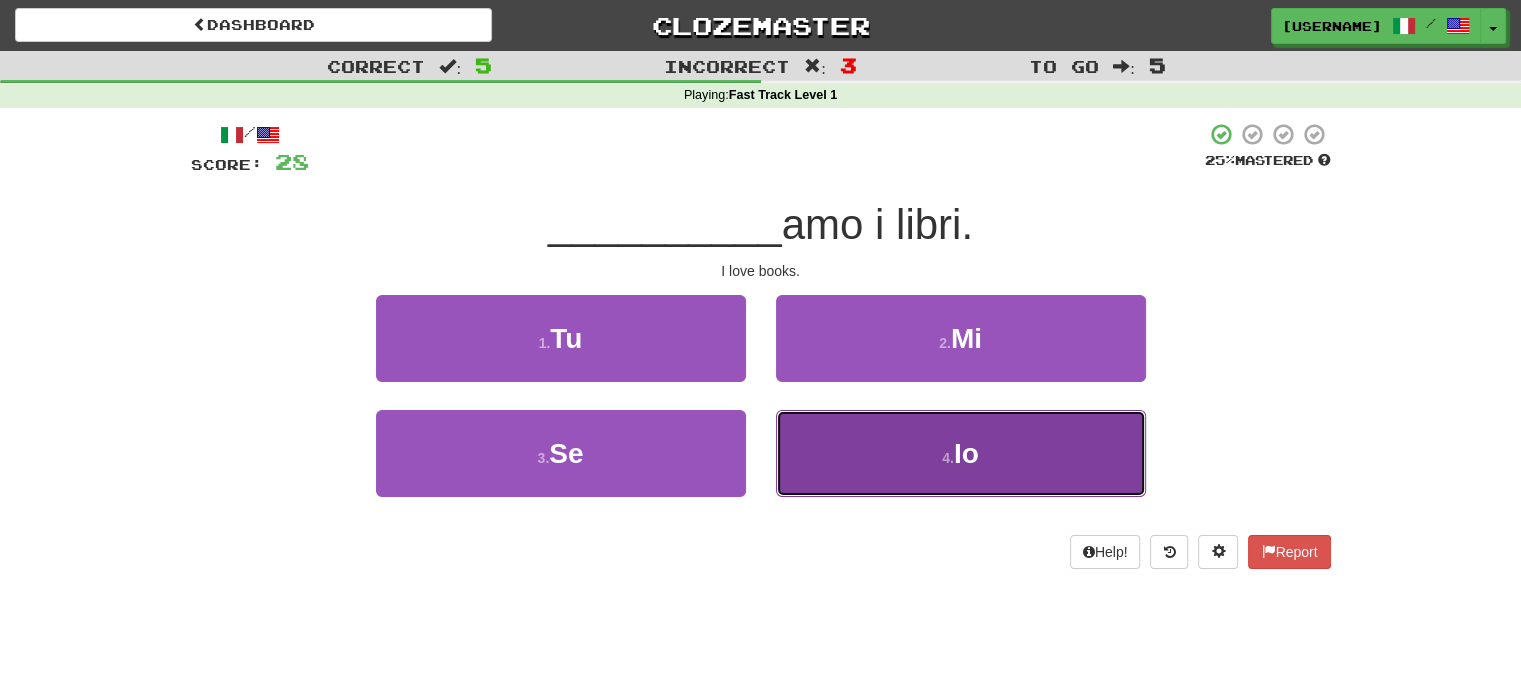 click on "4 .  Io" at bounding box center (961, 453) 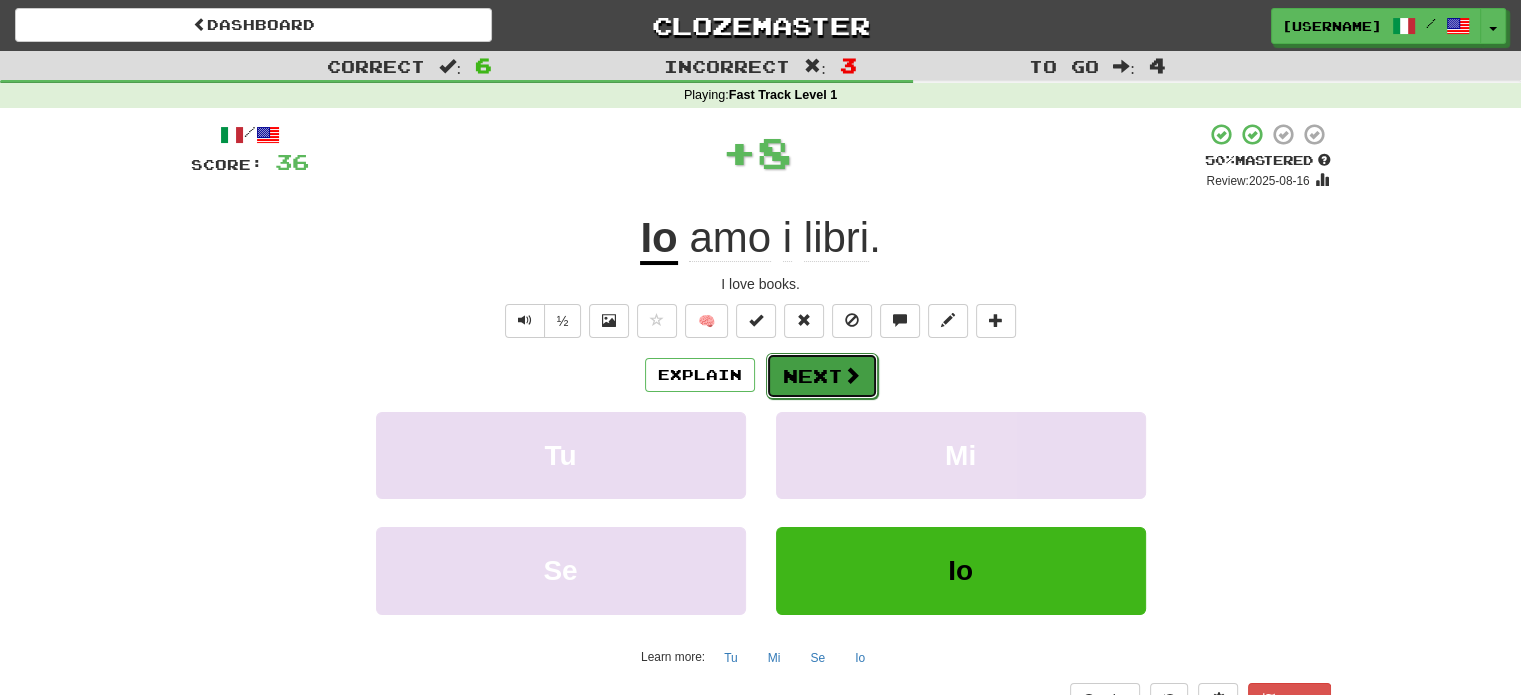 click on "Next" at bounding box center (822, 376) 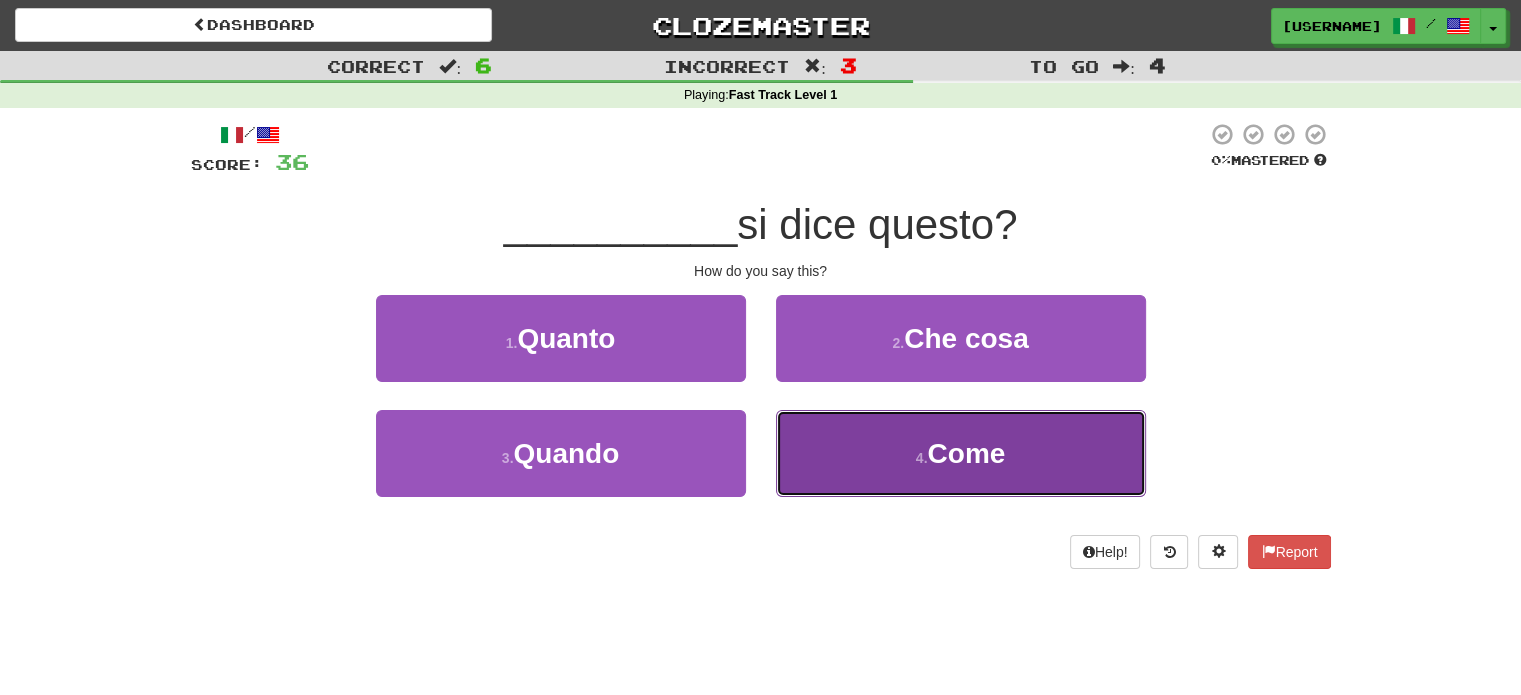 click on "4 ." at bounding box center (922, 458) 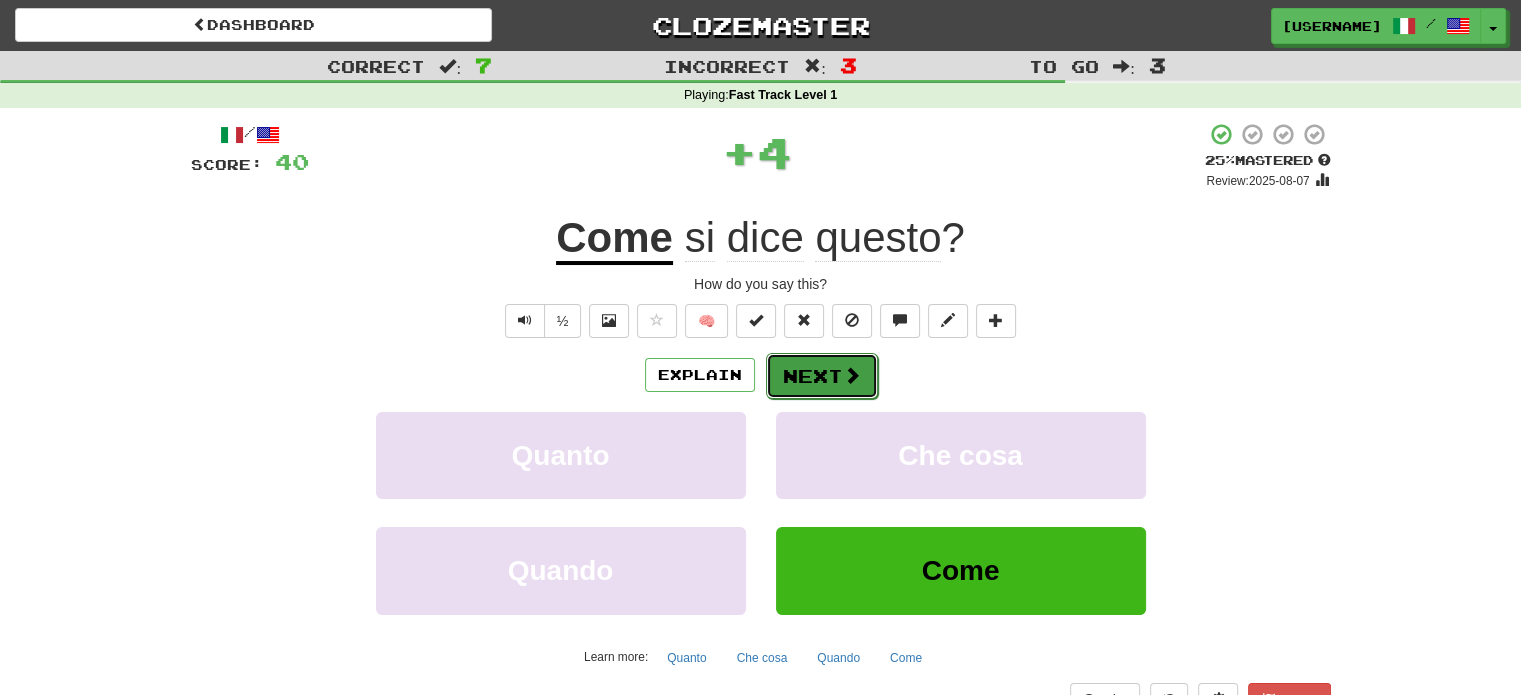 click on "Next" at bounding box center [822, 376] 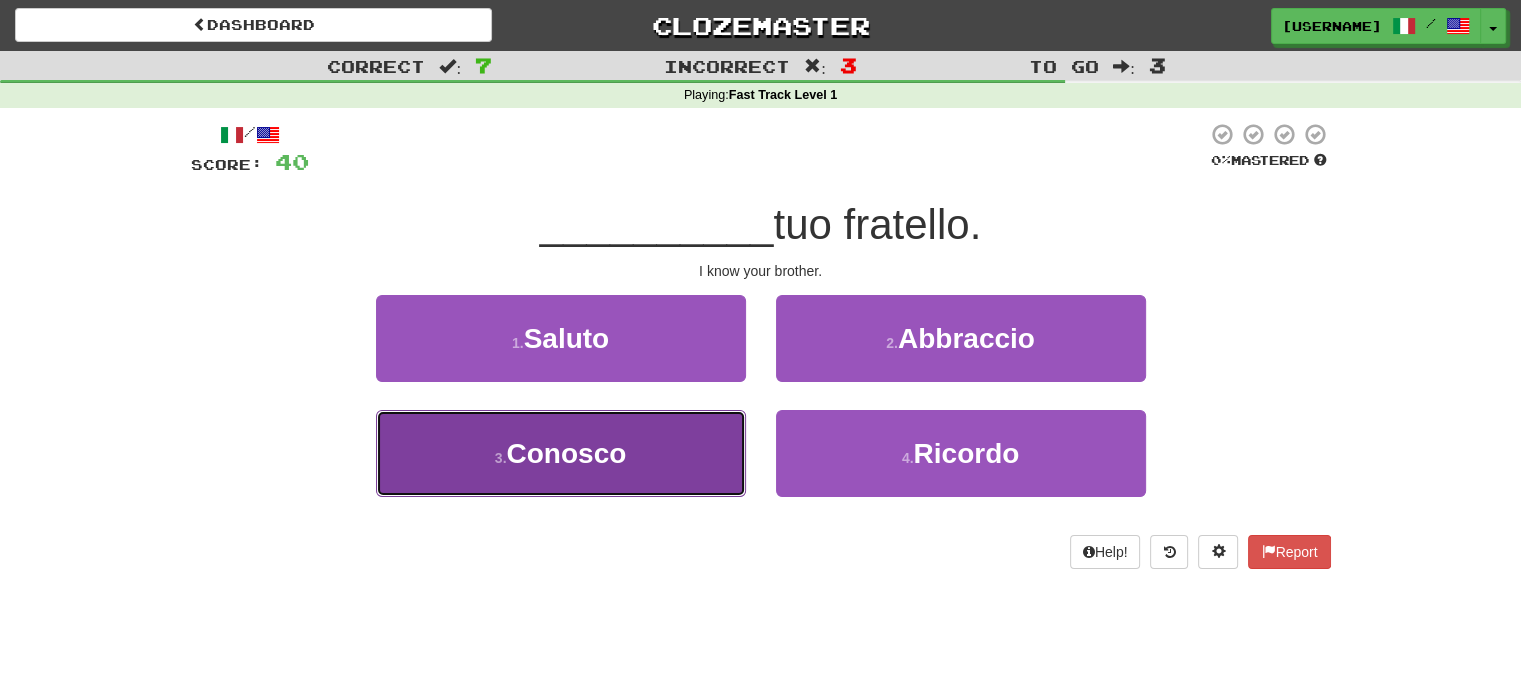 click on "Conosco" at bounding box center [566, 453] 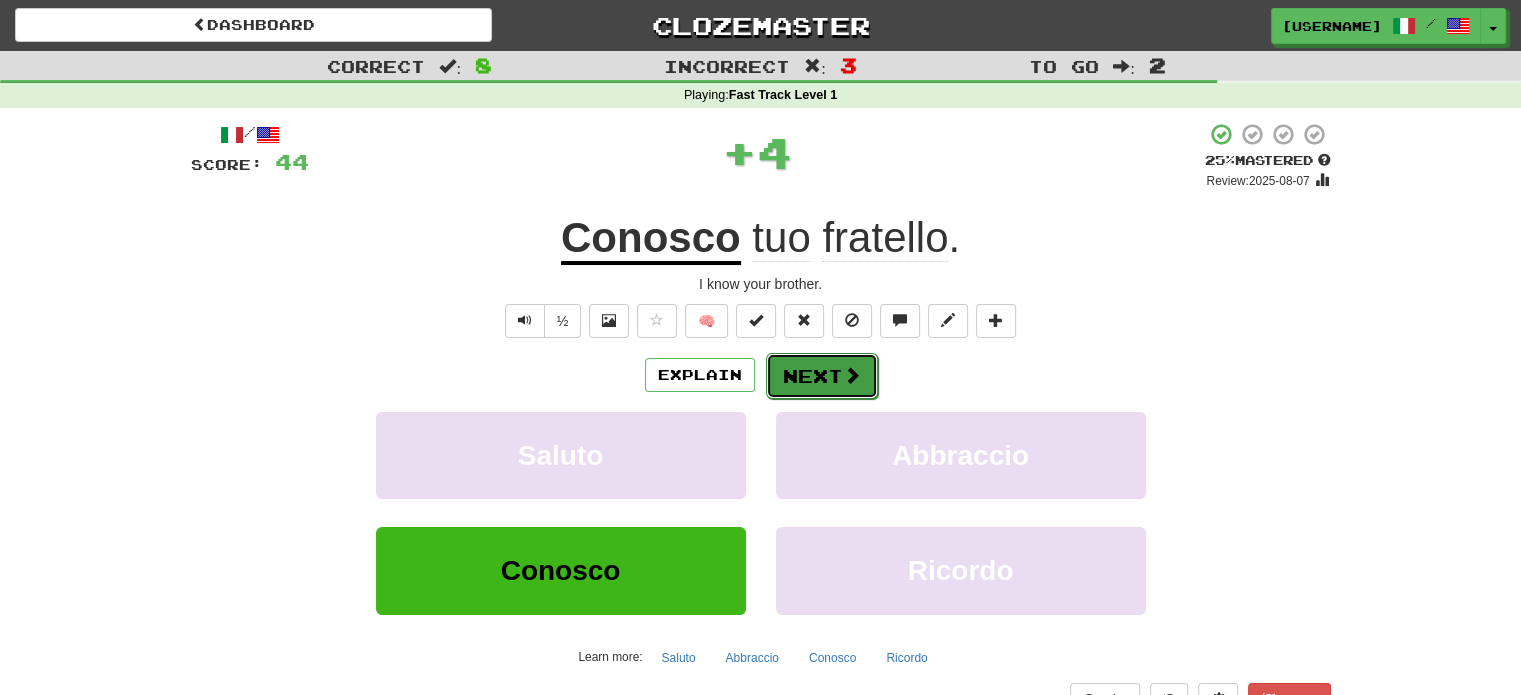 click on "Next" at bounding box center (822, 376) 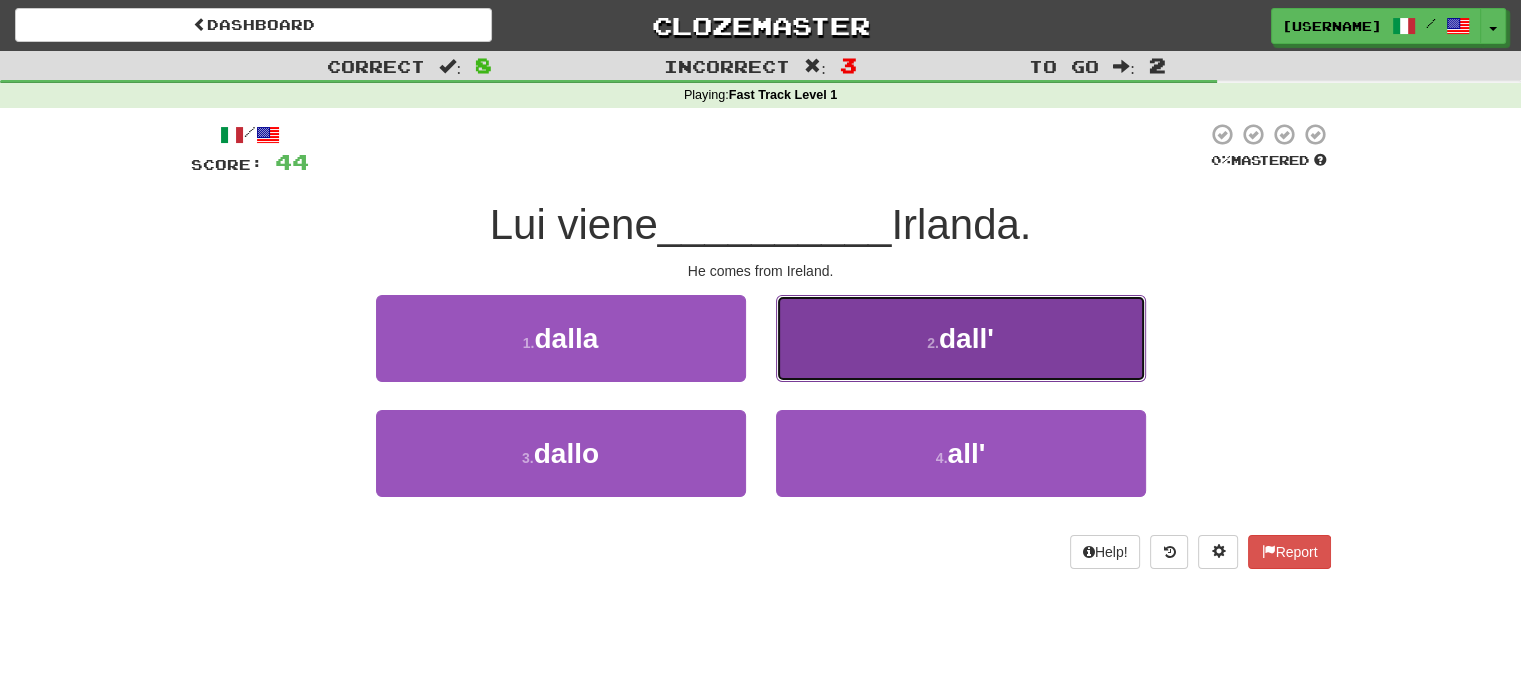 click on "2 .  dall'" at bounding box center [961, 338] 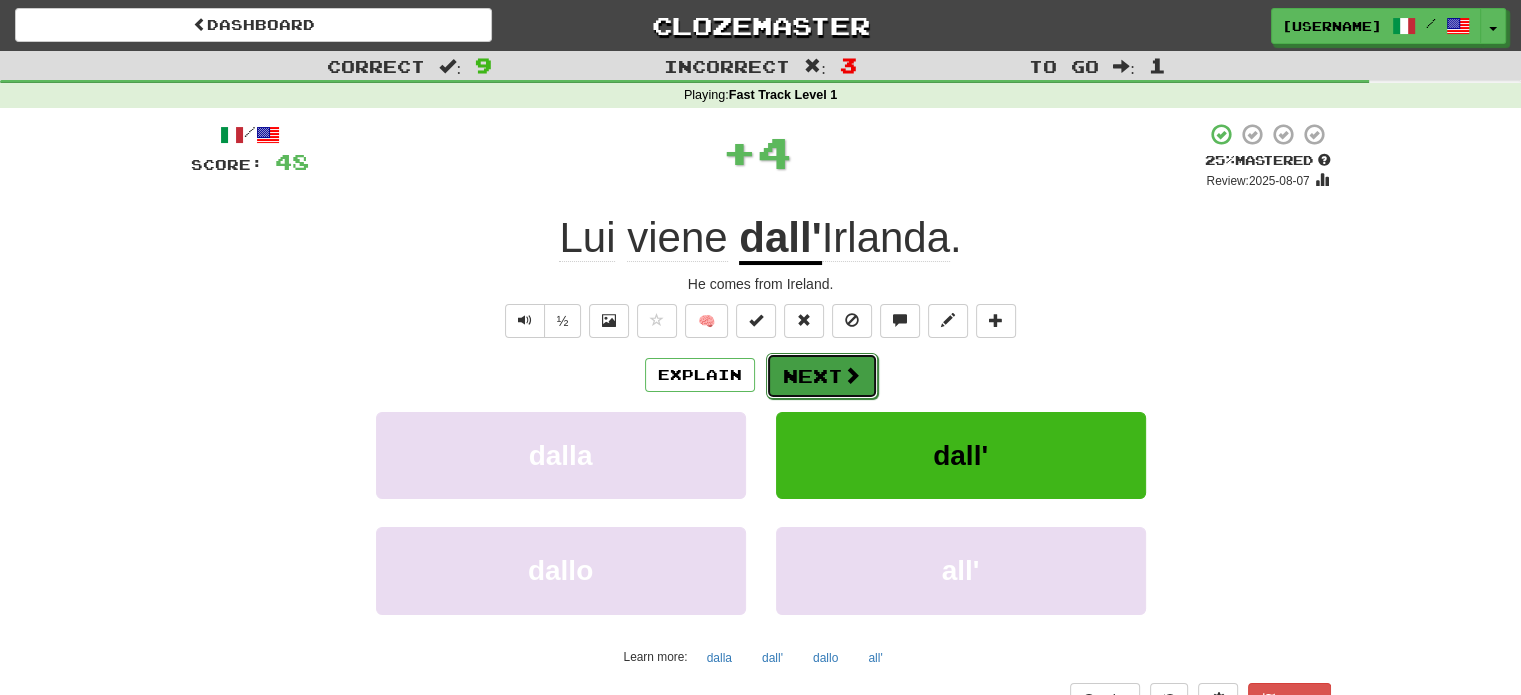 click at bounding box center [852, 375] 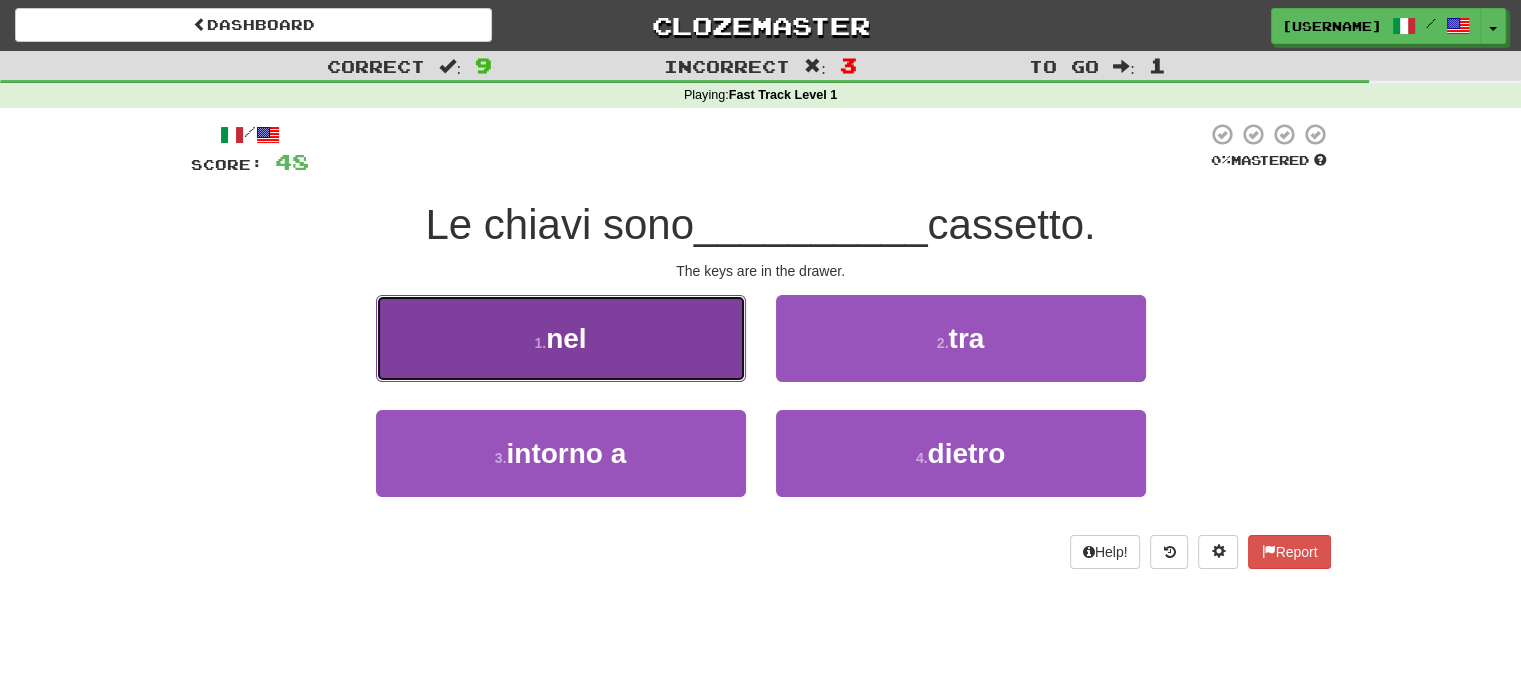 click on "1 .  nel" at bounding box center (561, 338) 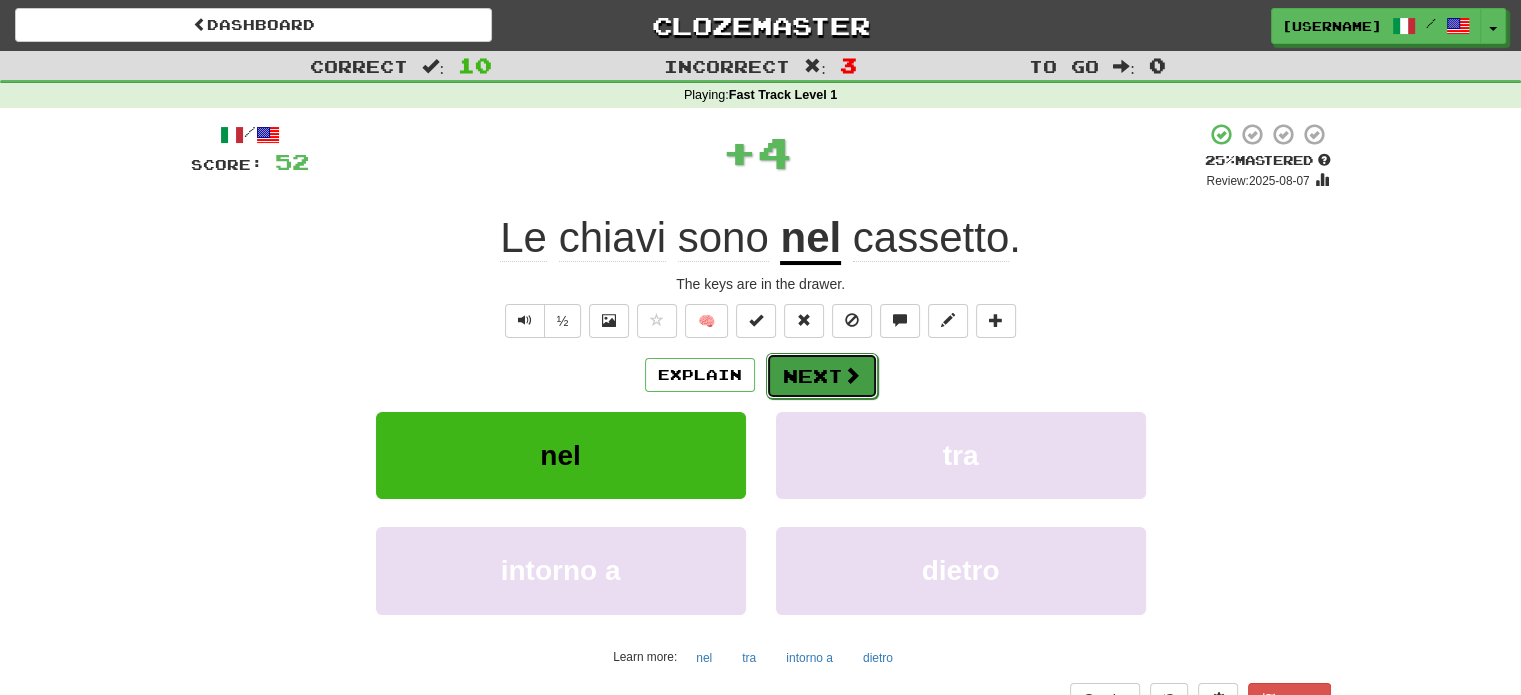 click on "Next" at bounding box center (822, 376) 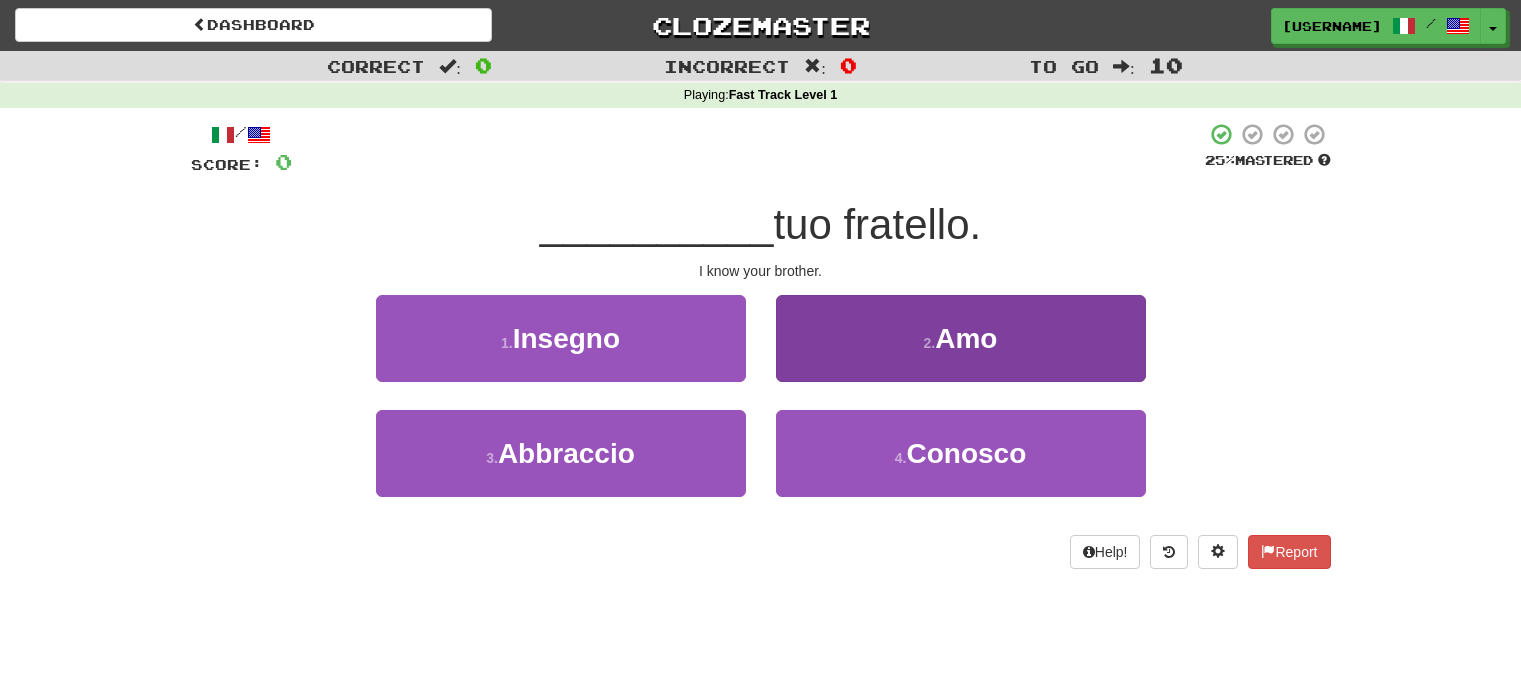 scroll, scrollTop: 0, scrollLeft: 0, axis: both 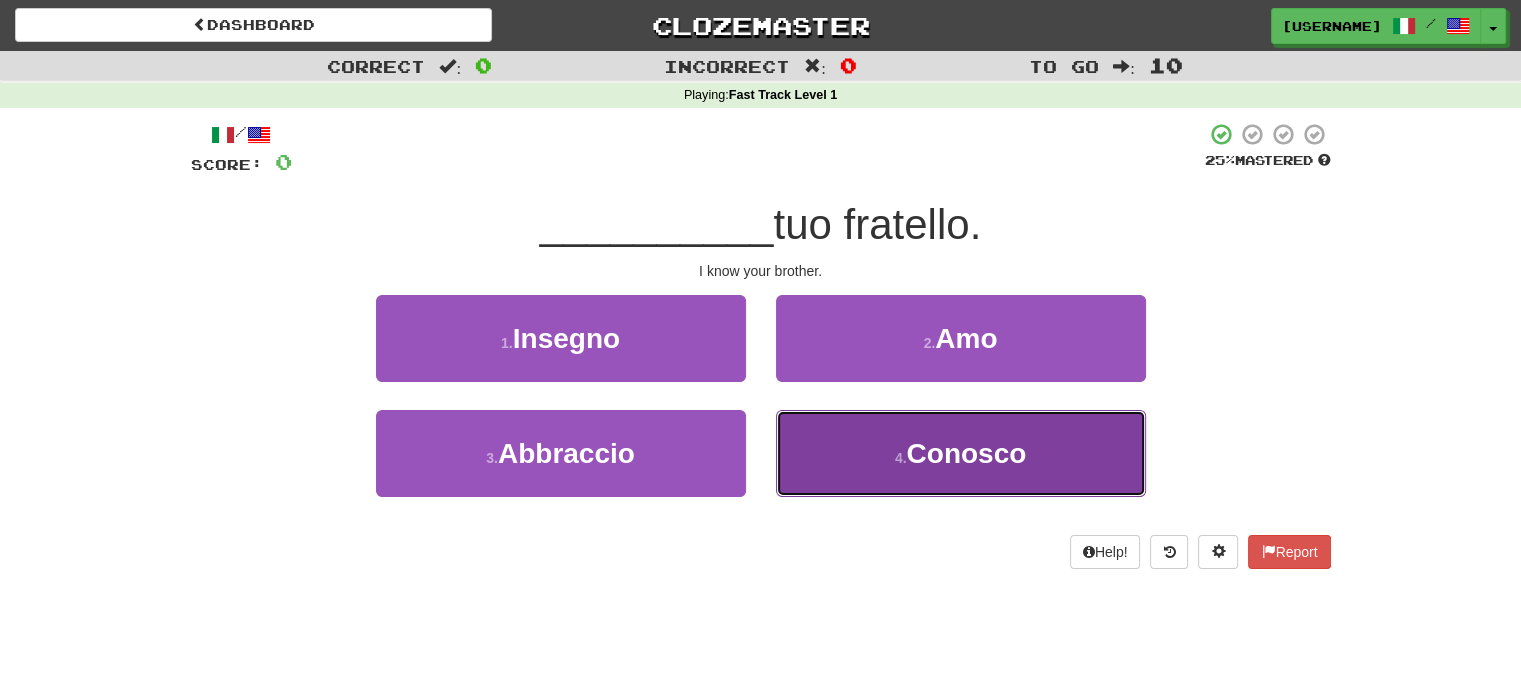 click on "4 .  Conosco" at bounding box center [961, 453] 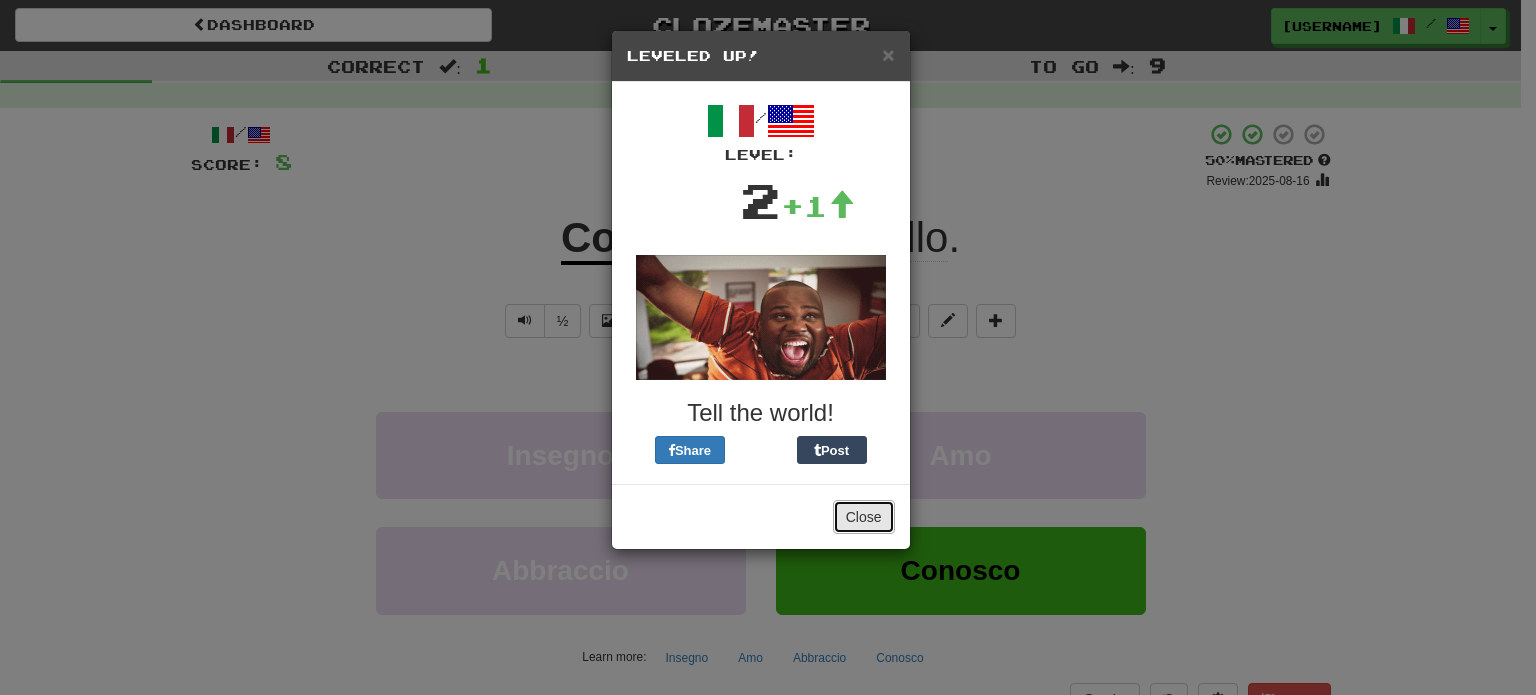 click on "Close" at bounding box center (864, 517) 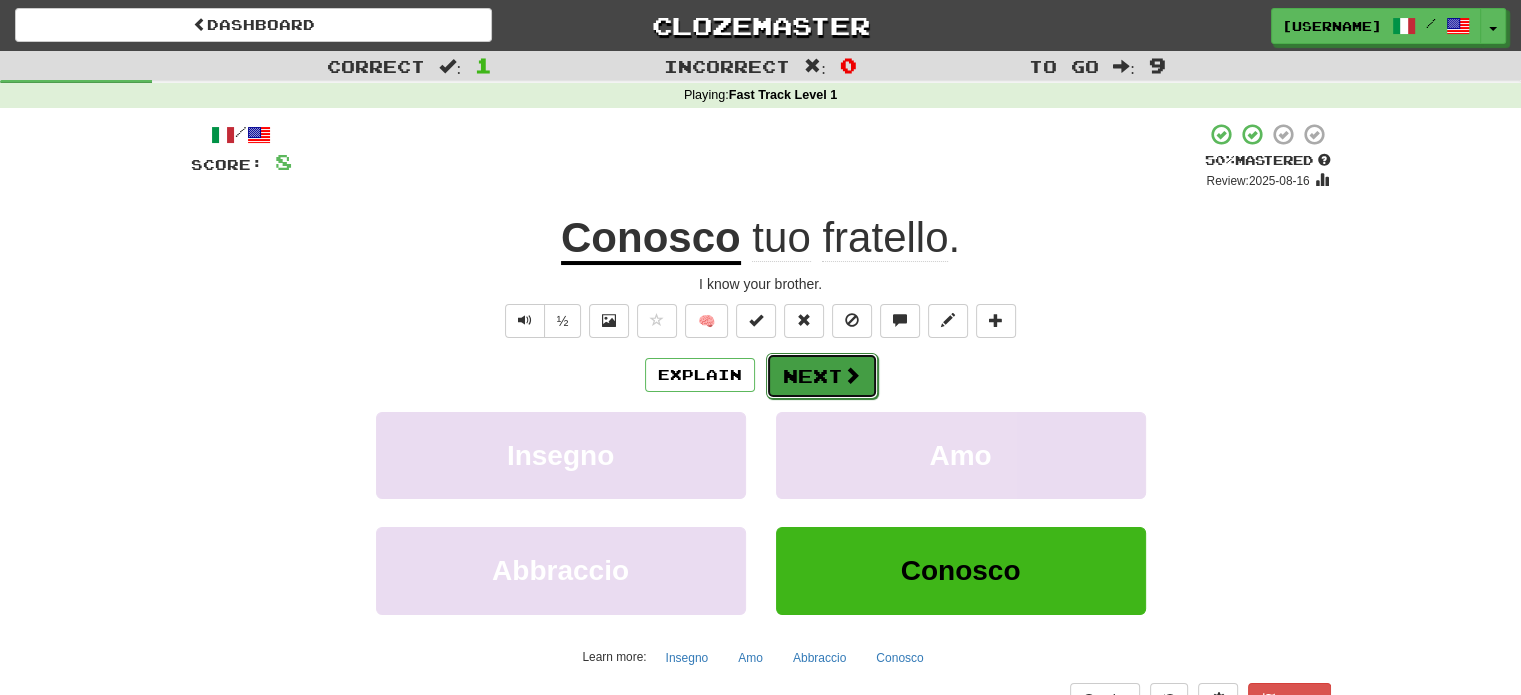 click at bounding box center (852, 375) 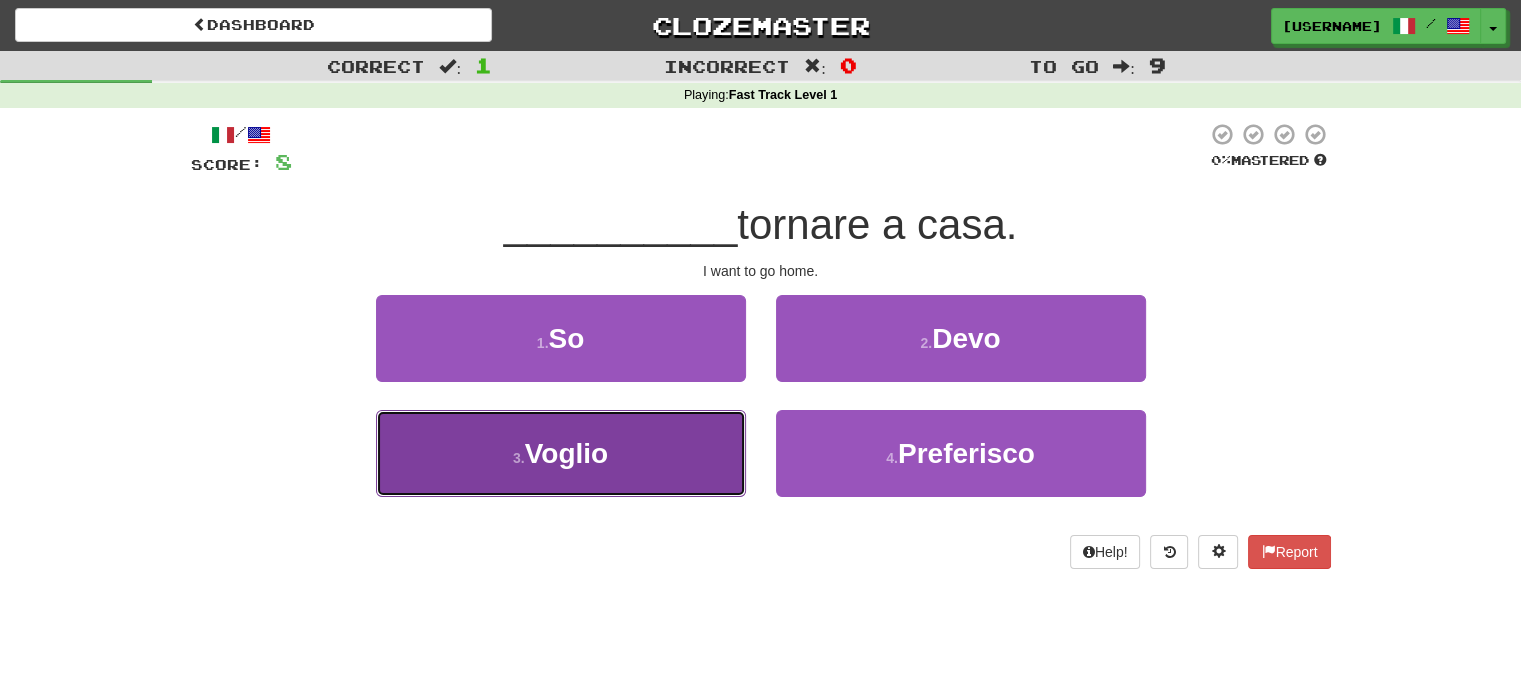 click on "3 .  Voglio" at bounding box center (561, 453) 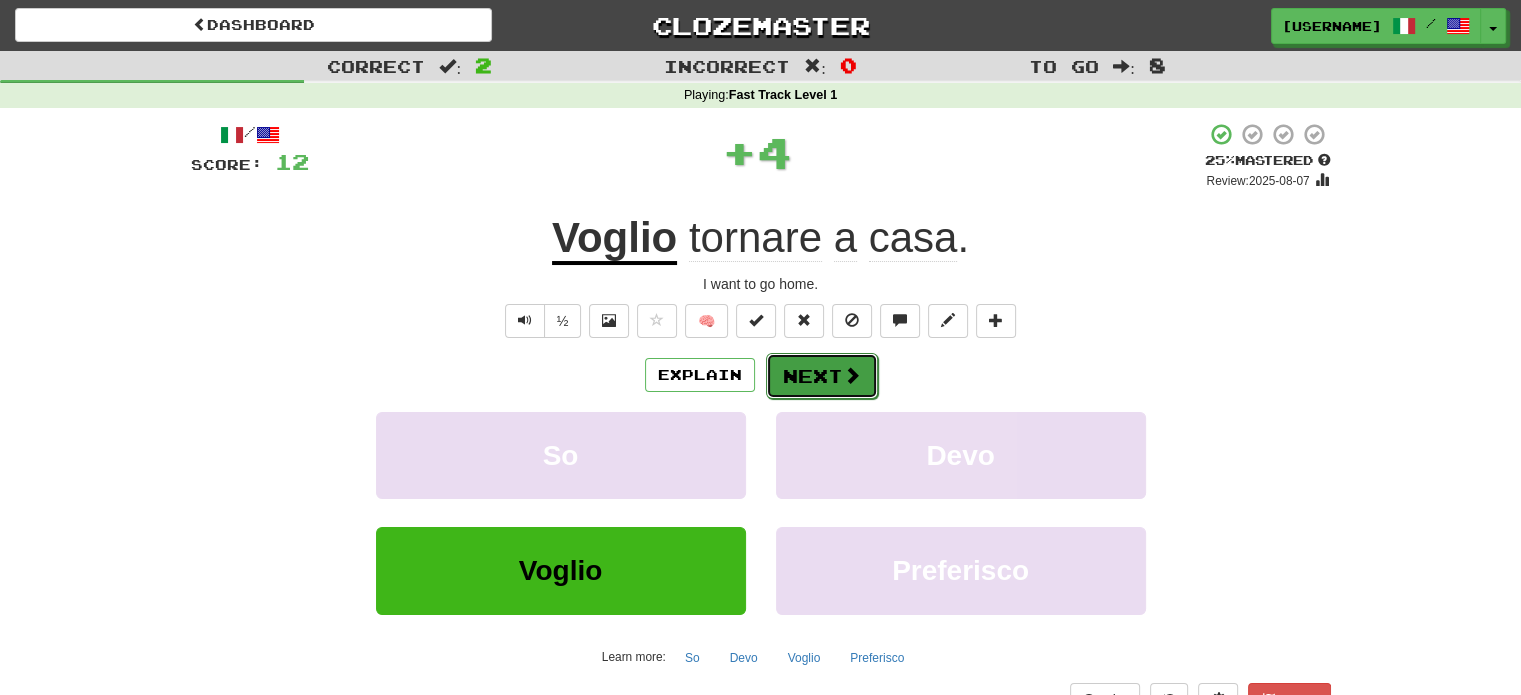 click at bounding box center [852, 375] 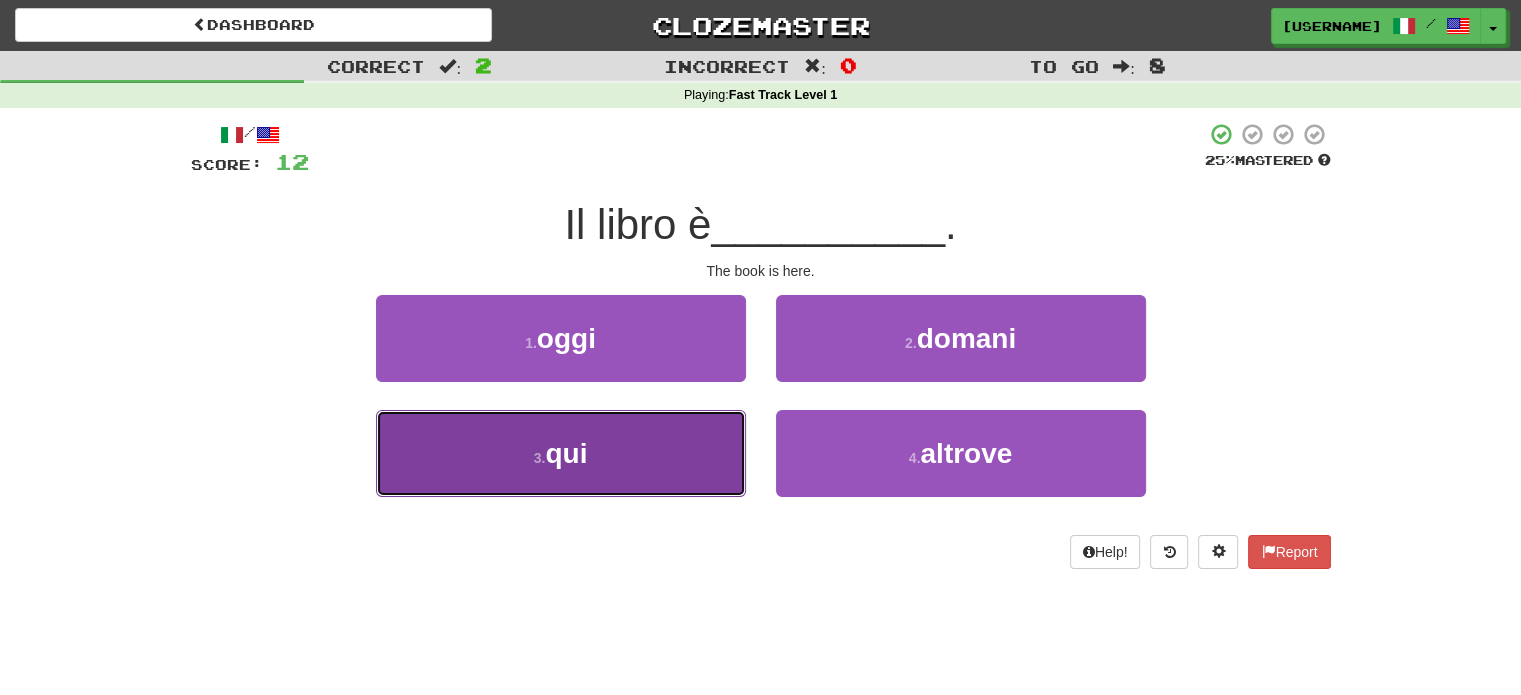 click on "qui" at bounding box center [566, 453] 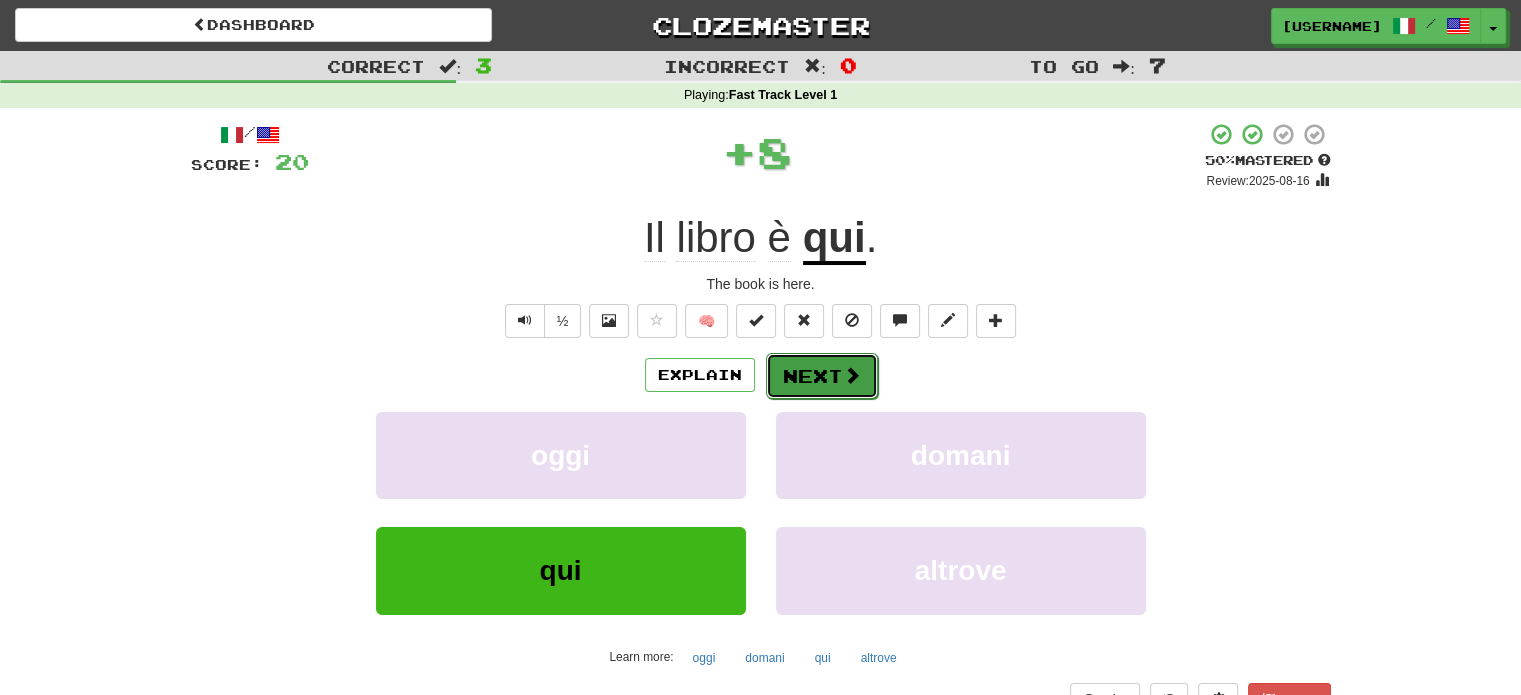 click on "Next" at bounding box center (822, 376) 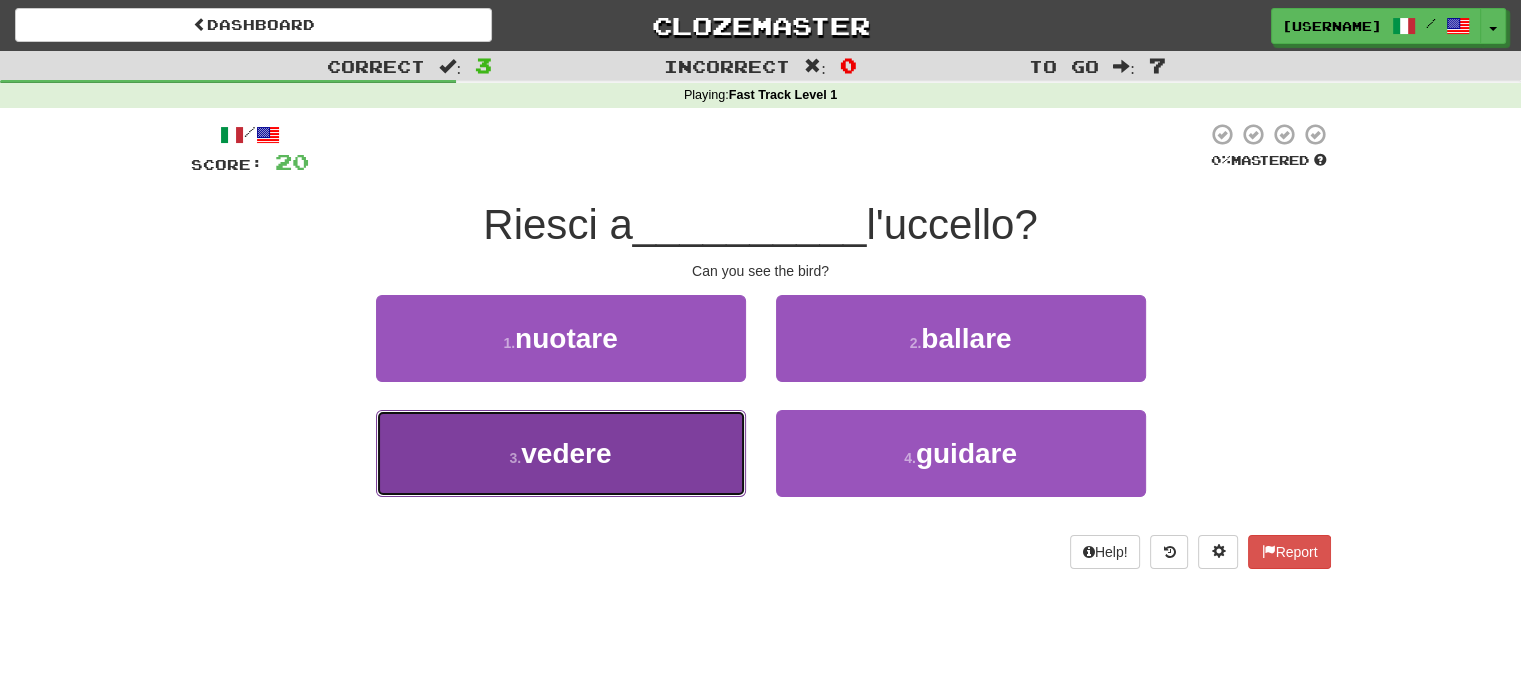 click on "vedere" at bounding box center [566, 453] 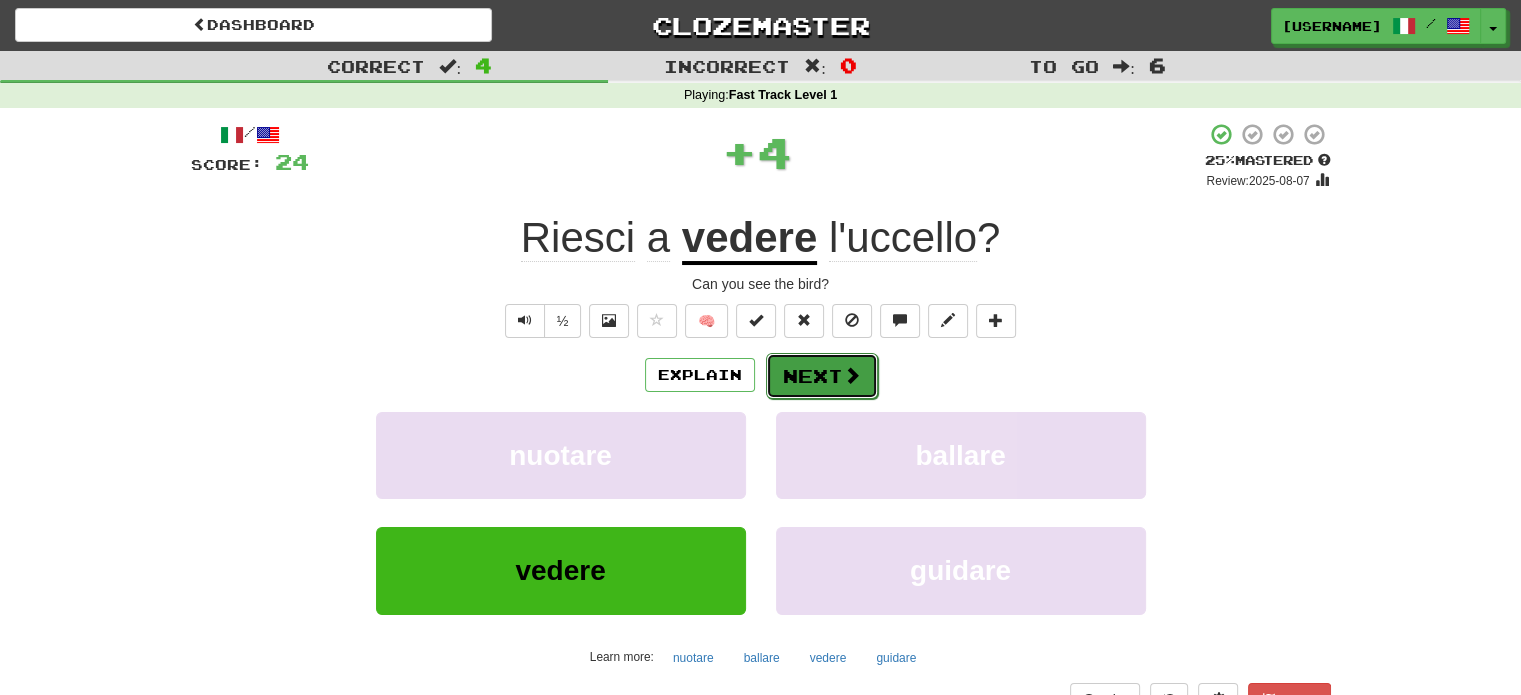 click on "Next" at bounding box center [822, 376] 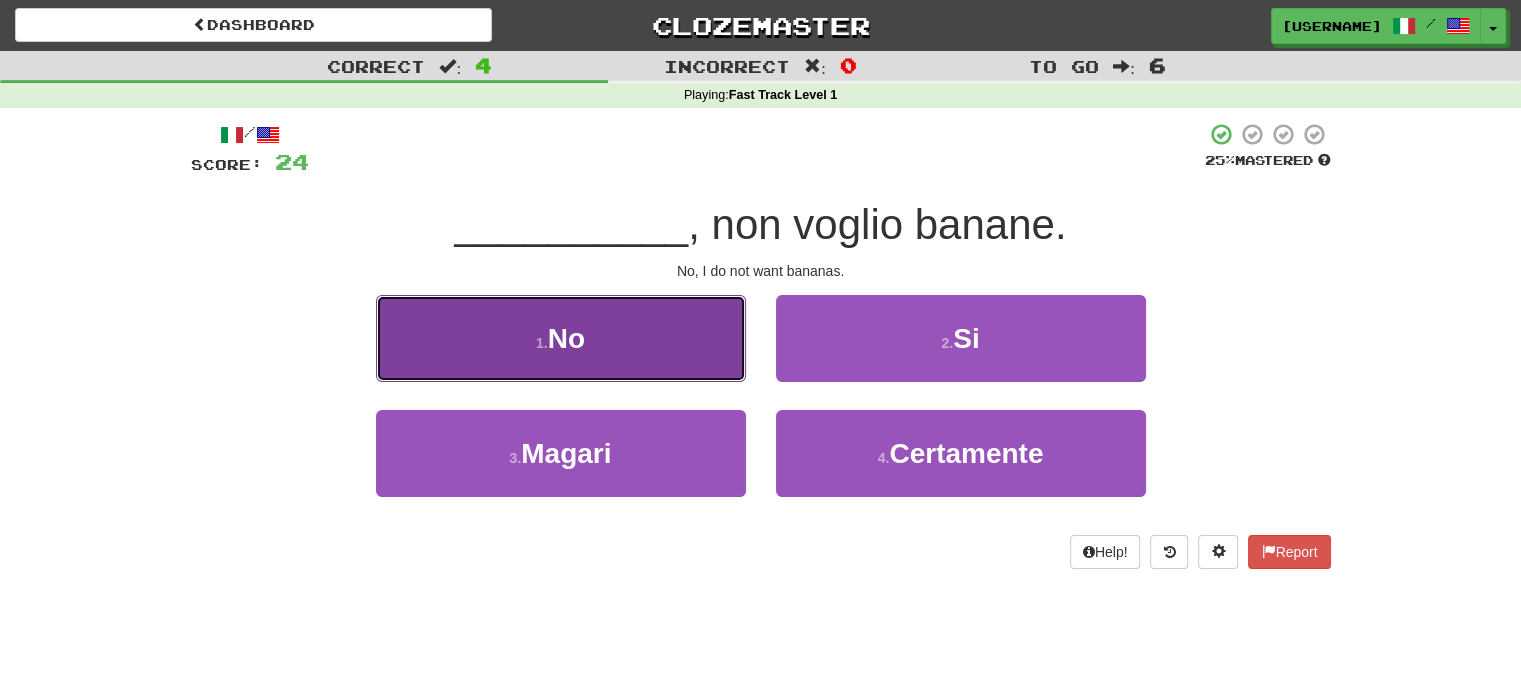 click on "1 .  No" at bounding box center [561, 338] 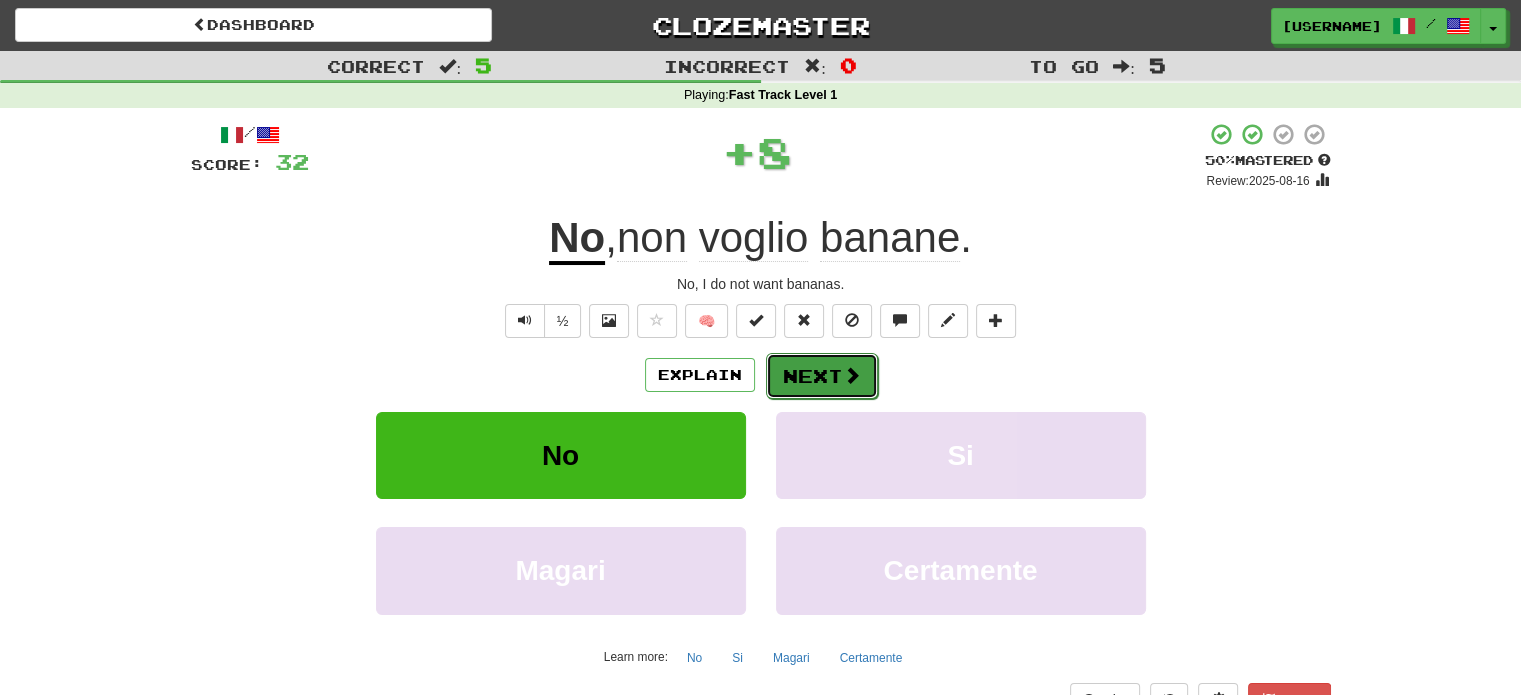 click on "Next" at bounding box center [822, 376] 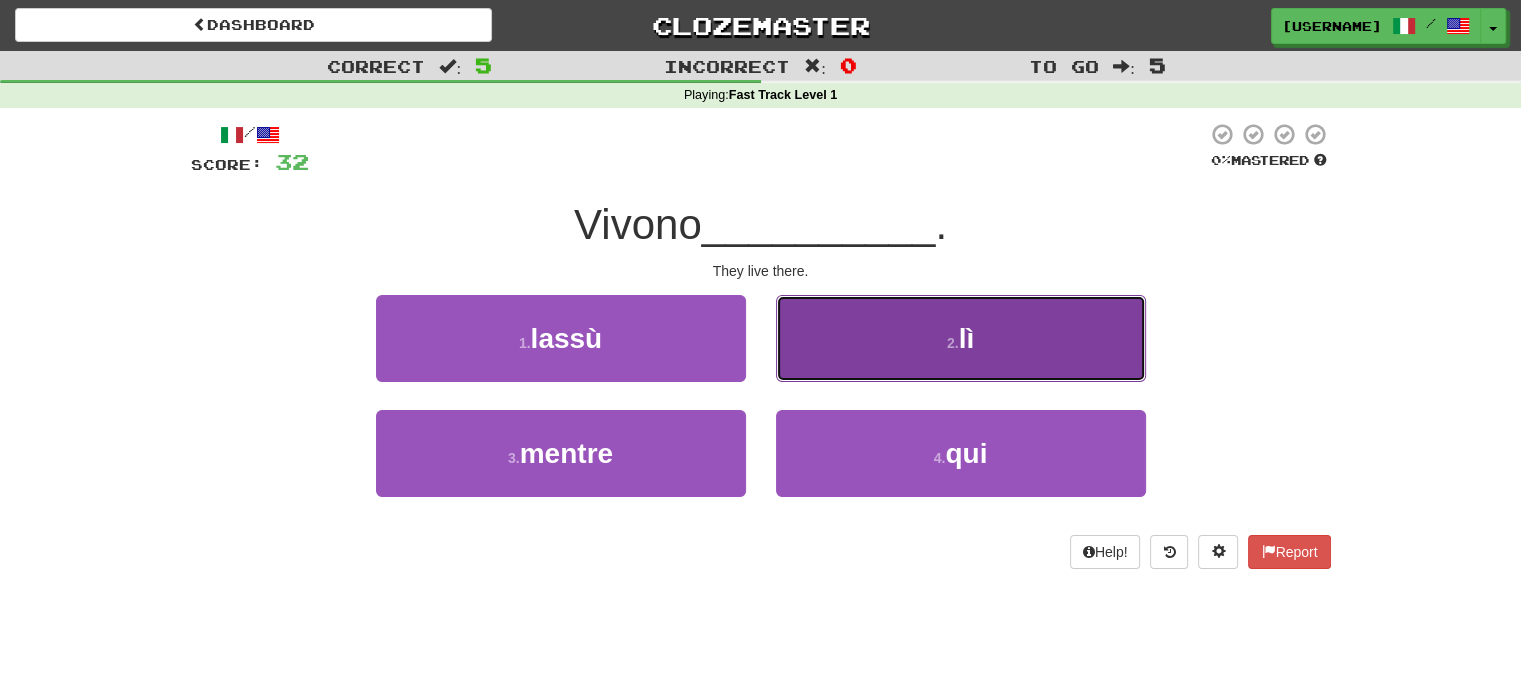 click on "2 .  lì" at bounding box center [961, 338] 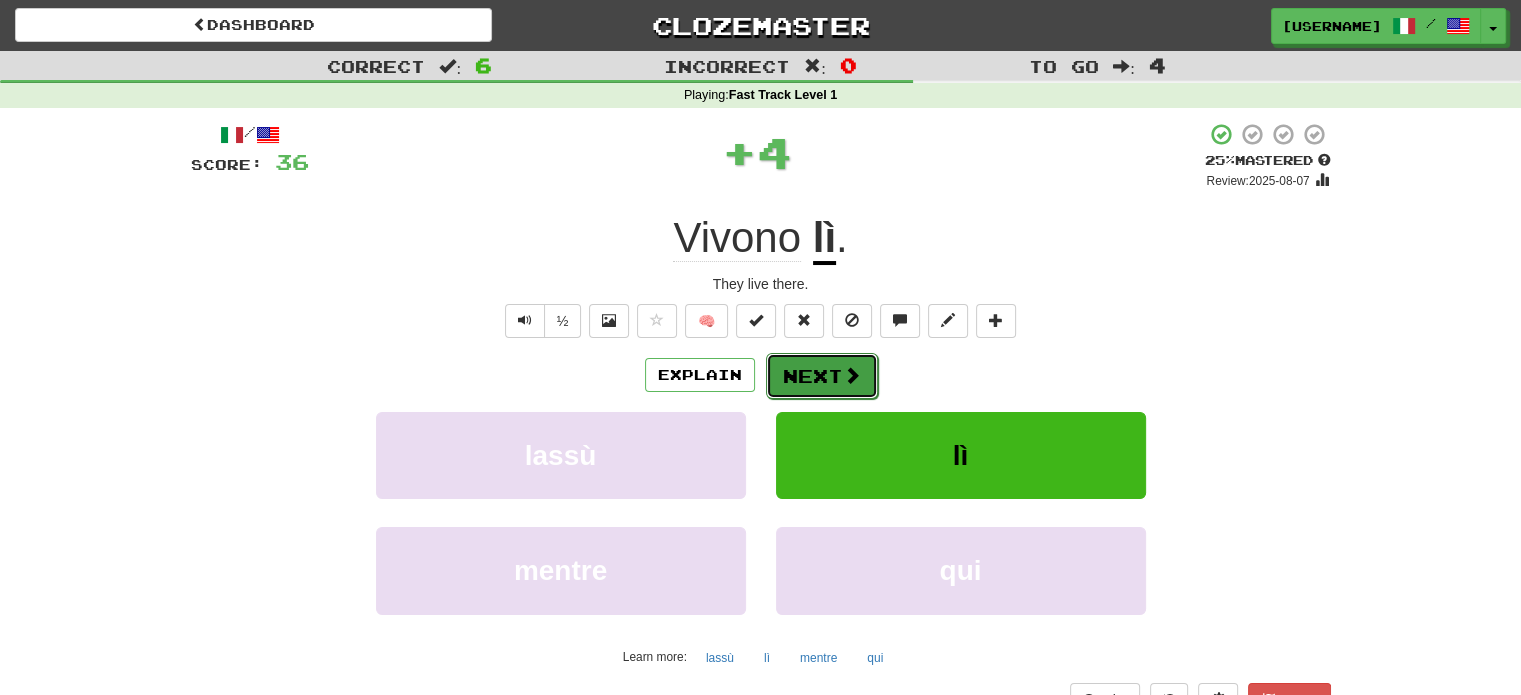 click on "Next" at bounding box center (822, 376) 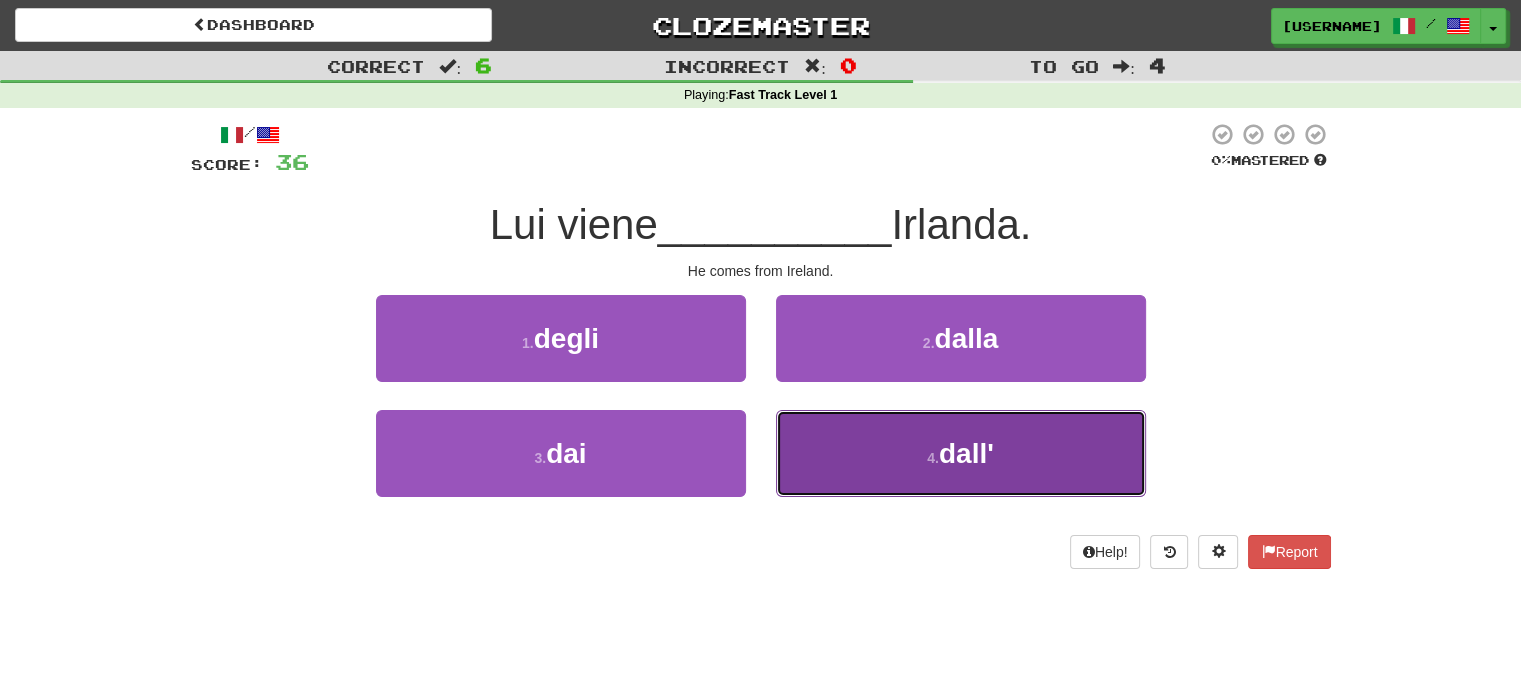 click on "4 .  dall'" at bounding box center [961, 453] 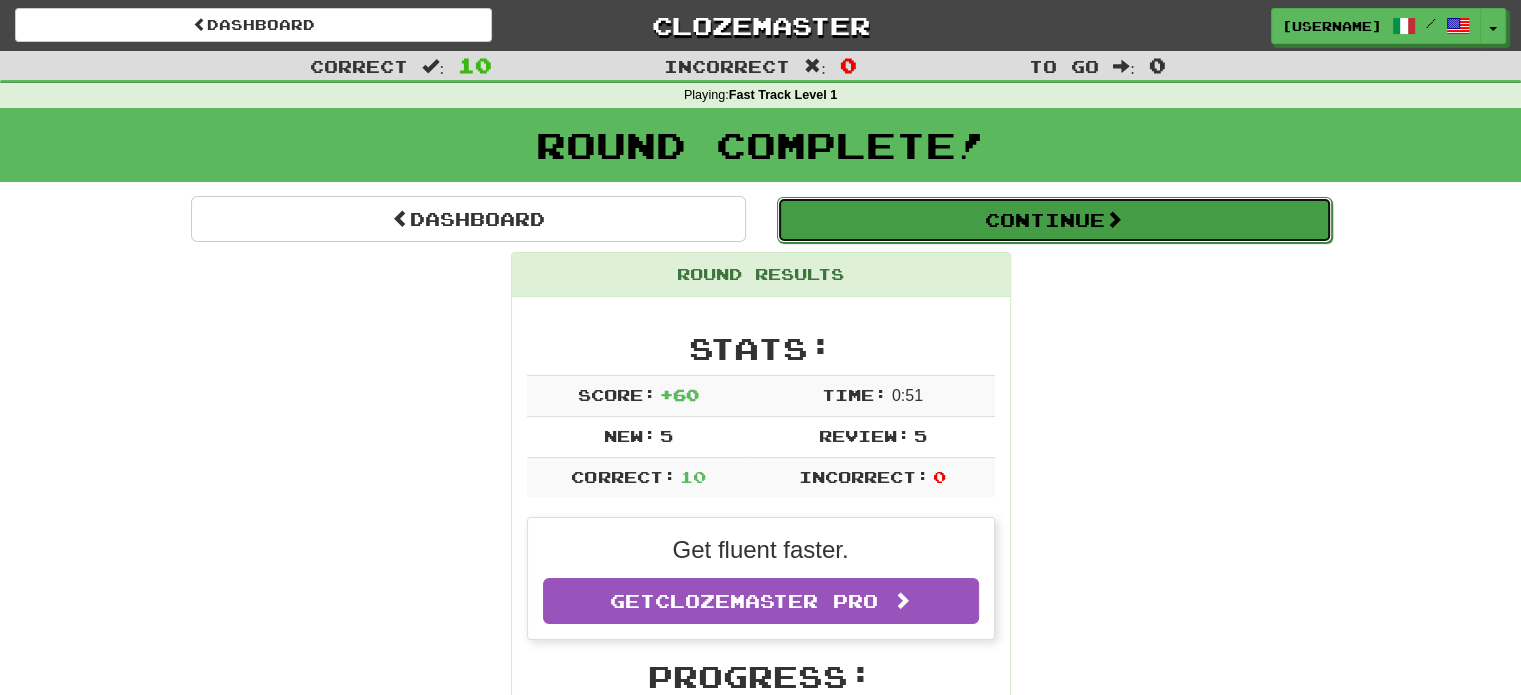 click on "Continue" at bounding box center (1054, 220) 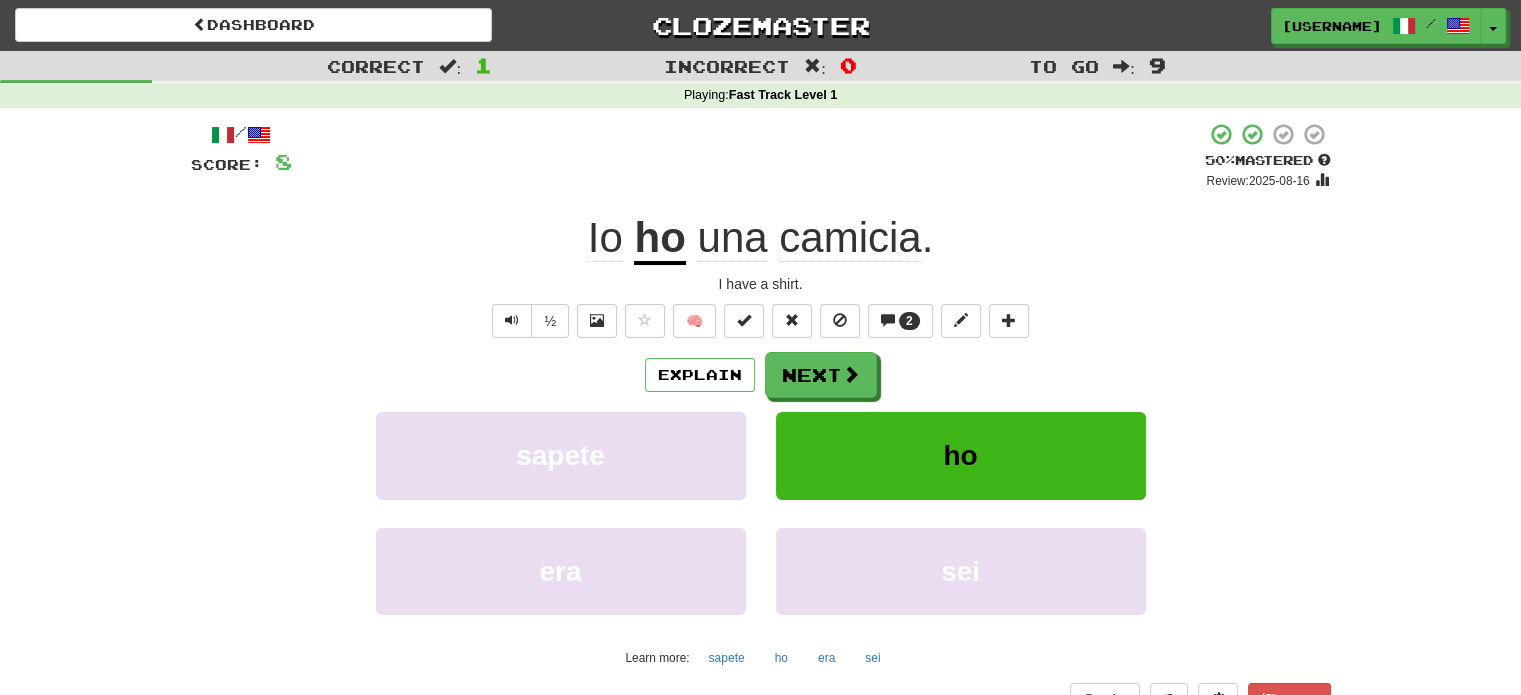 click on "+ 8" at bounding box center [748, 156] 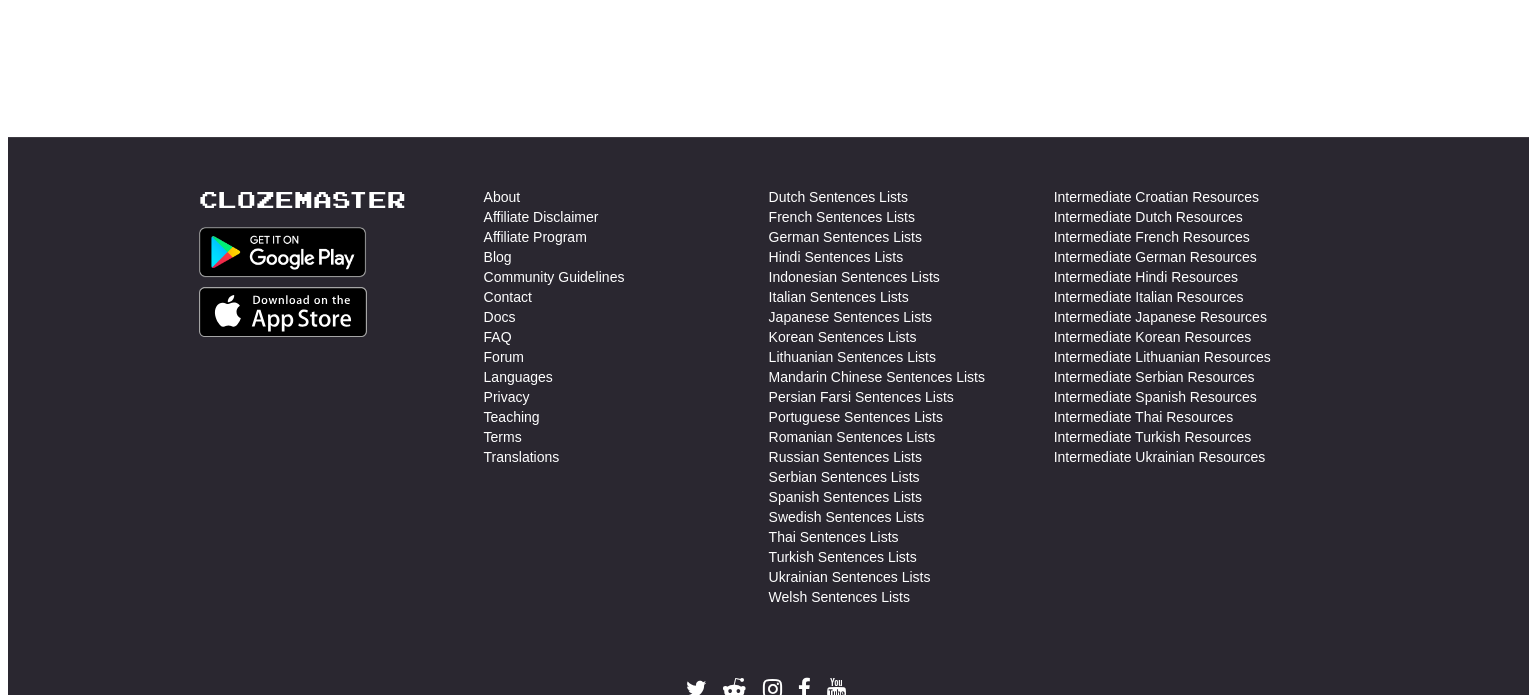 scroll, scrollTop: 0, scrollLeft: 0, axis: both 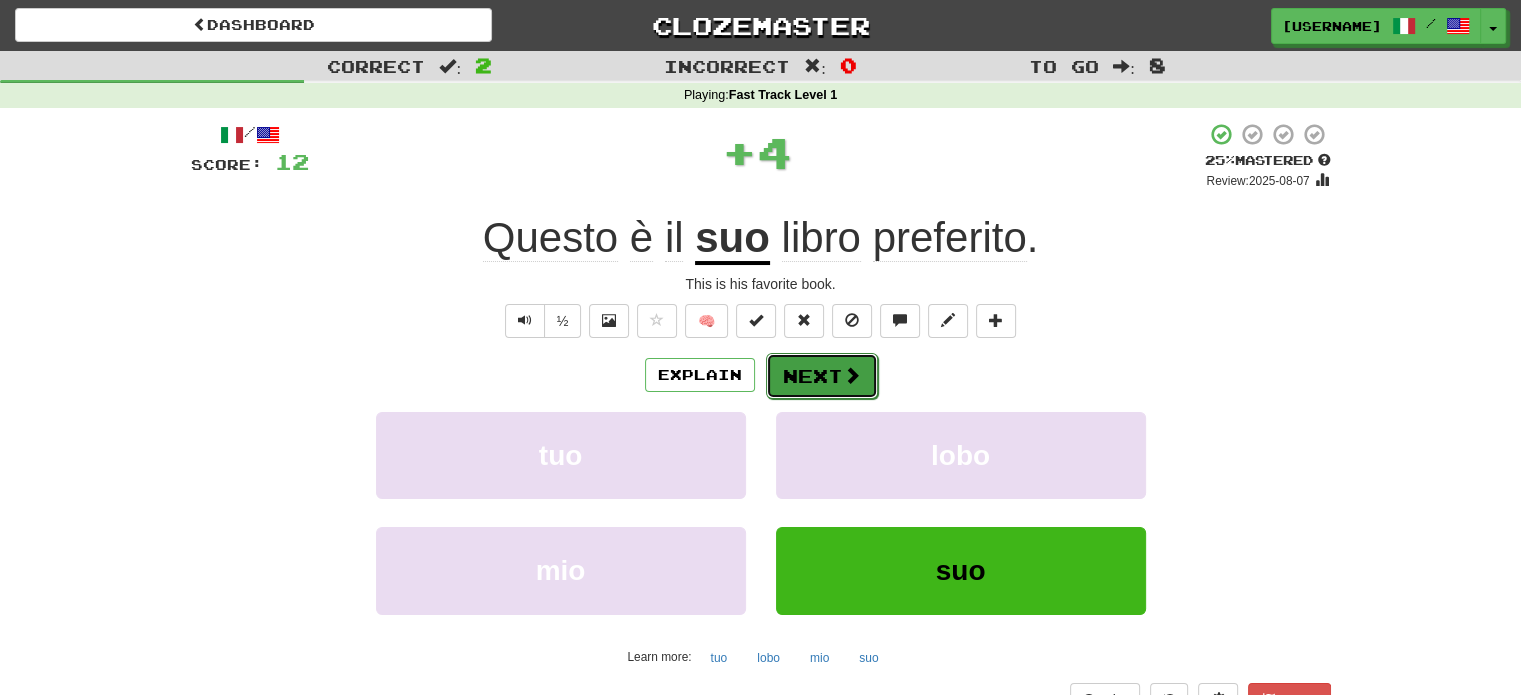 click at bounding box center [852, 375] 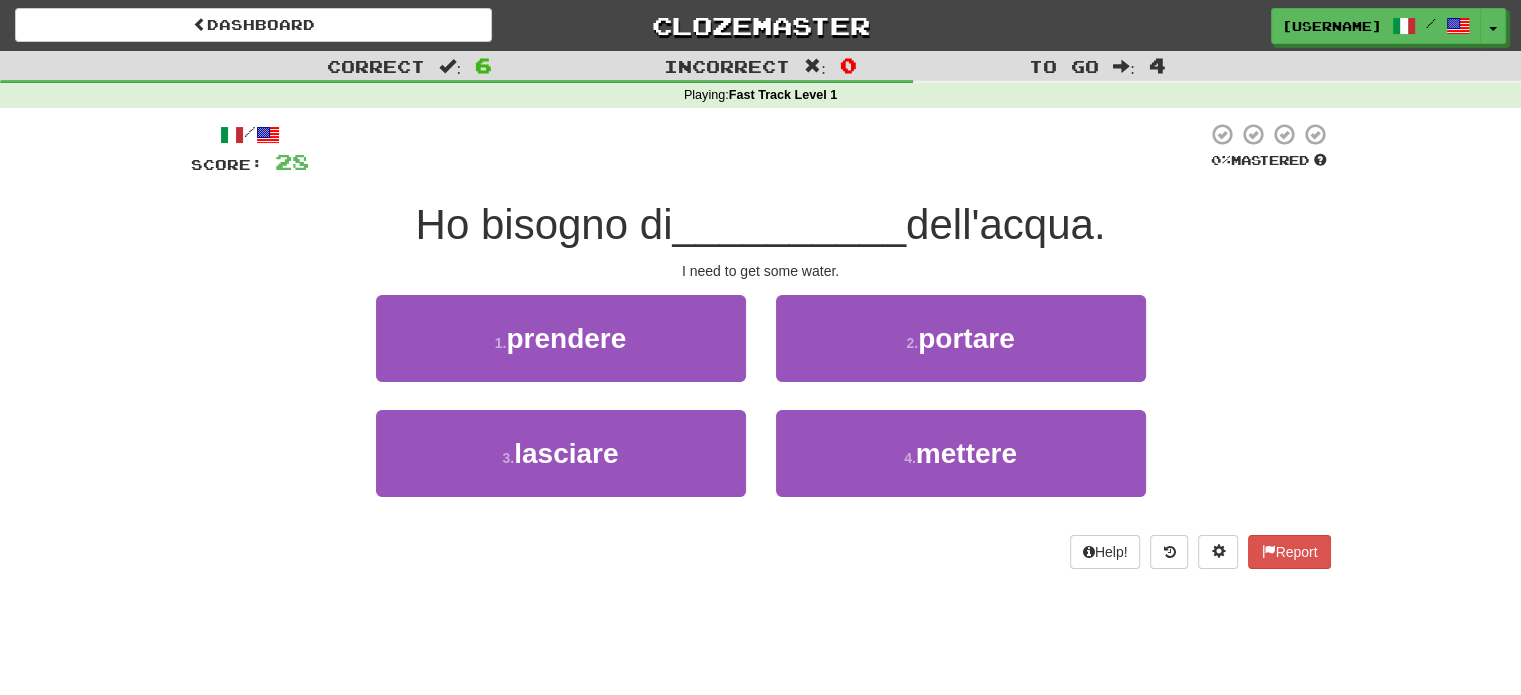 click on "I need to get some water." at bounding box center [761, 271] 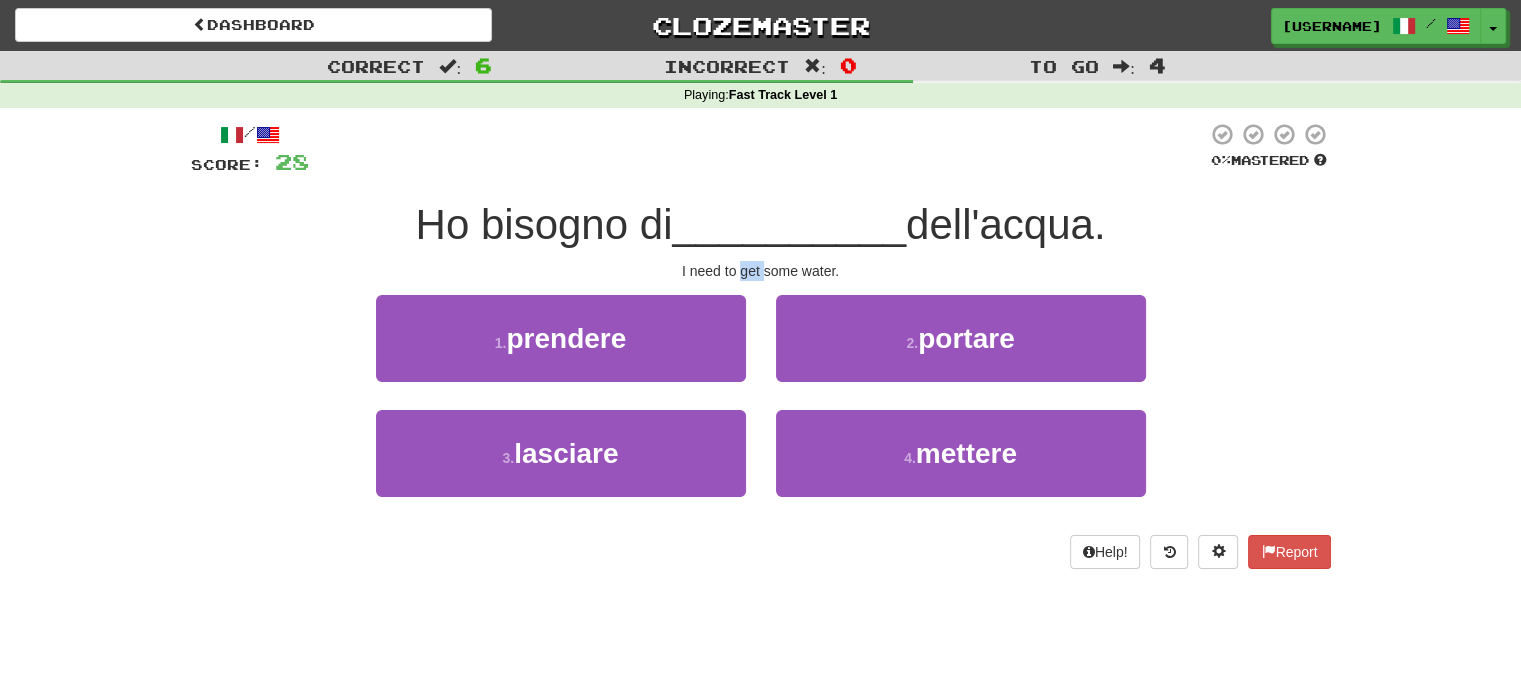 click on "I need to get some water." at bounding box center [761, 271] 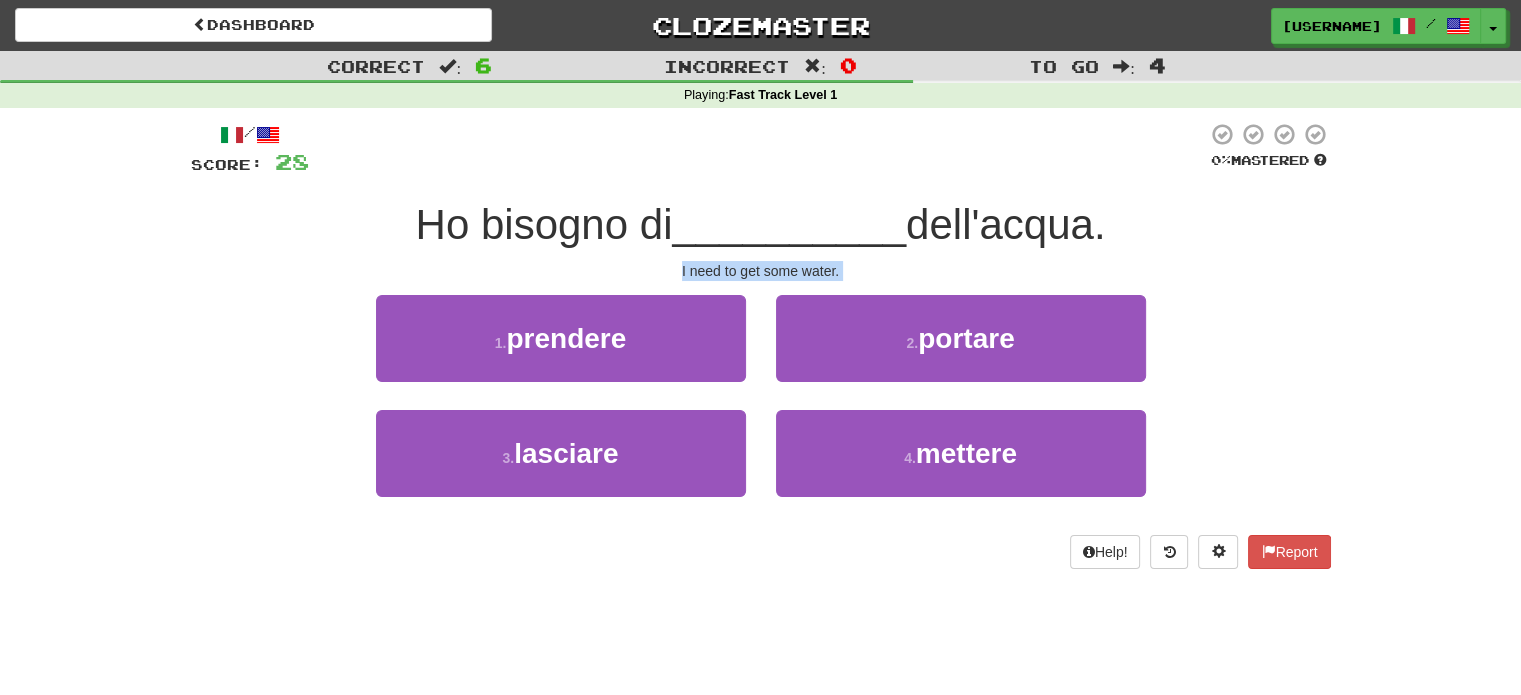 click on "I need to get some water." at bounding box center [761, 271] 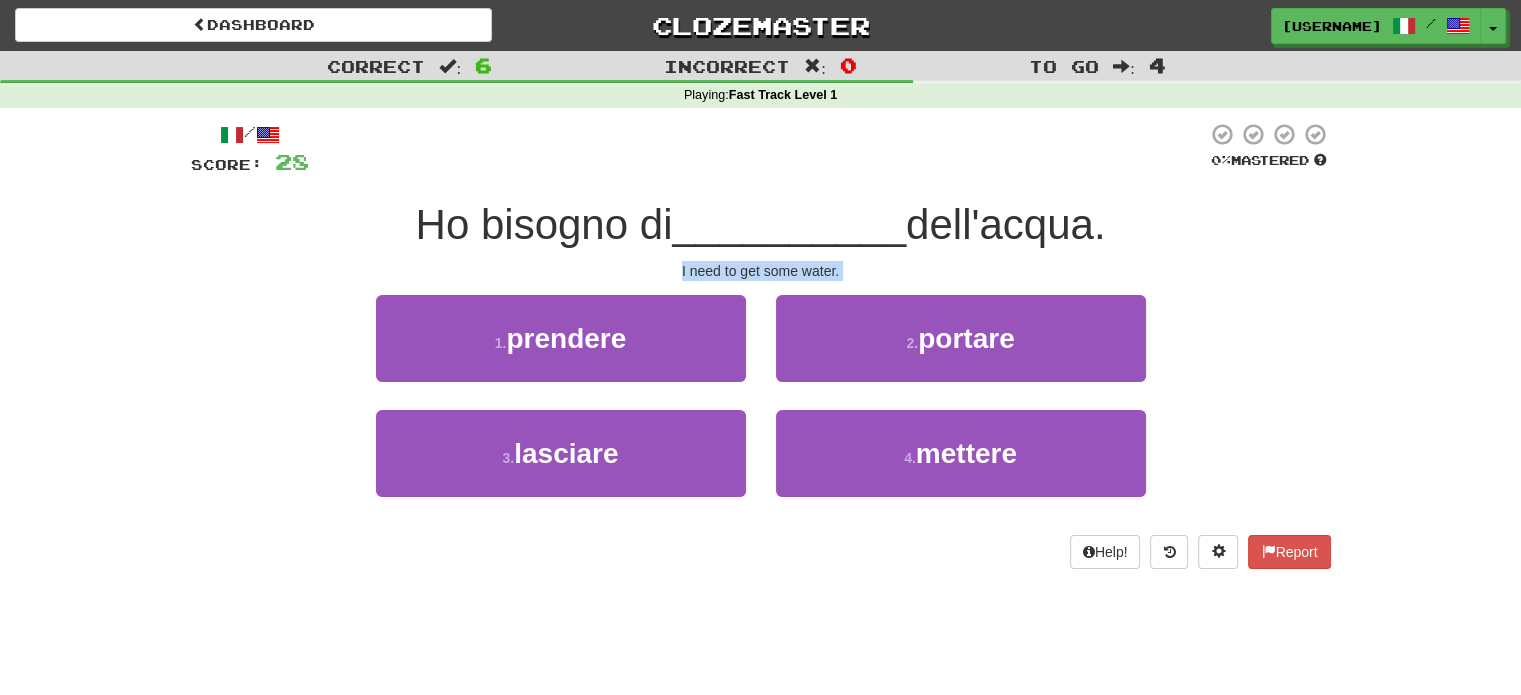 copy on "I need to get some water. 1 .  prendere 2 .  portare 3 .  lasciare 4 .  mettere  Help!  Report" 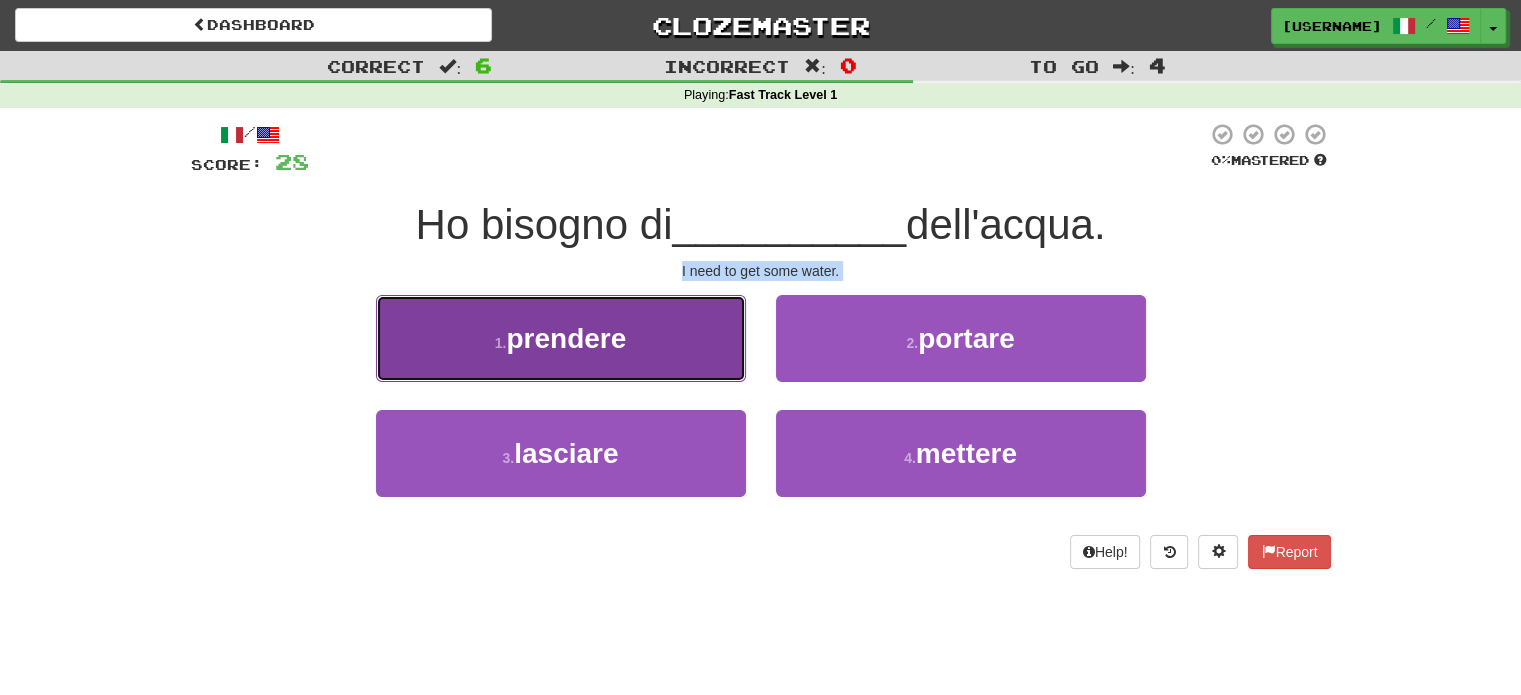 click on "1 .  prendere" at bounding box center [561, 338] 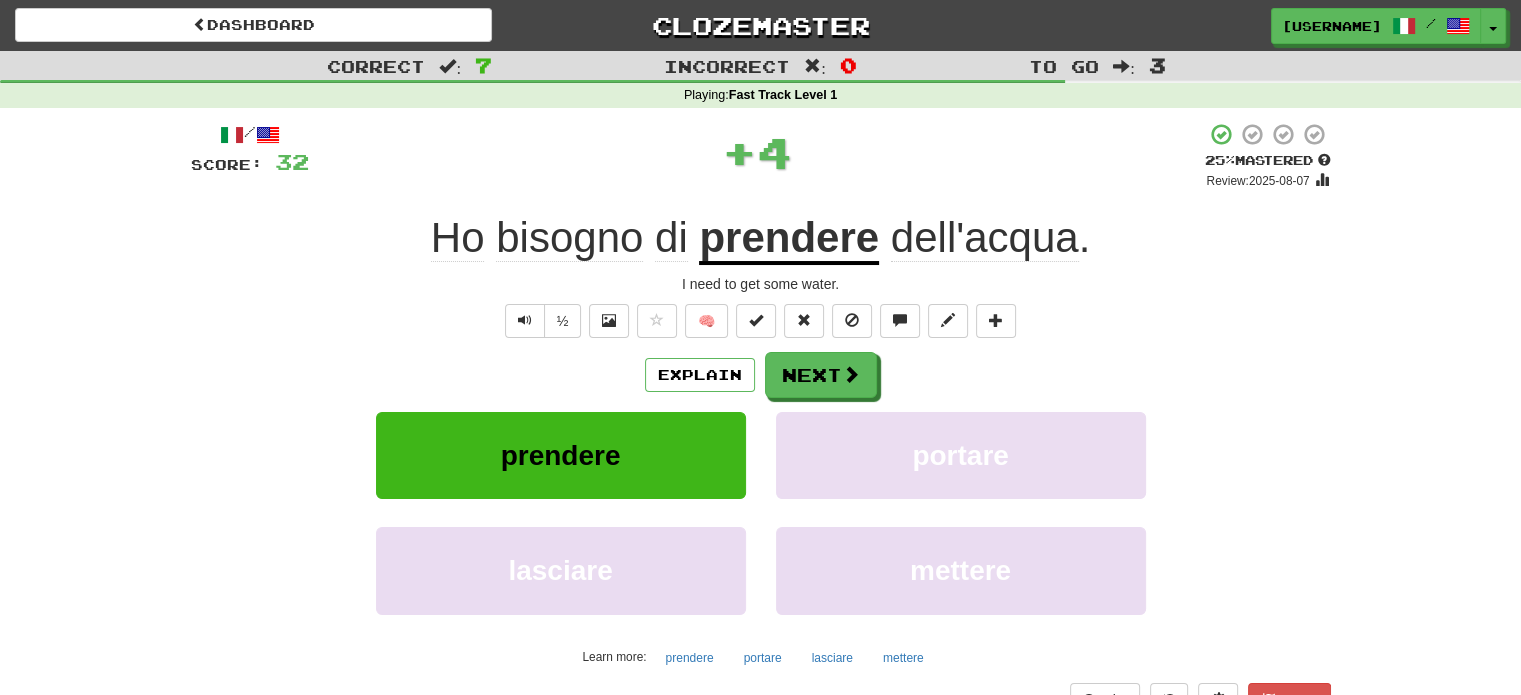 click on "prendere" at bounding box center [789, 239] 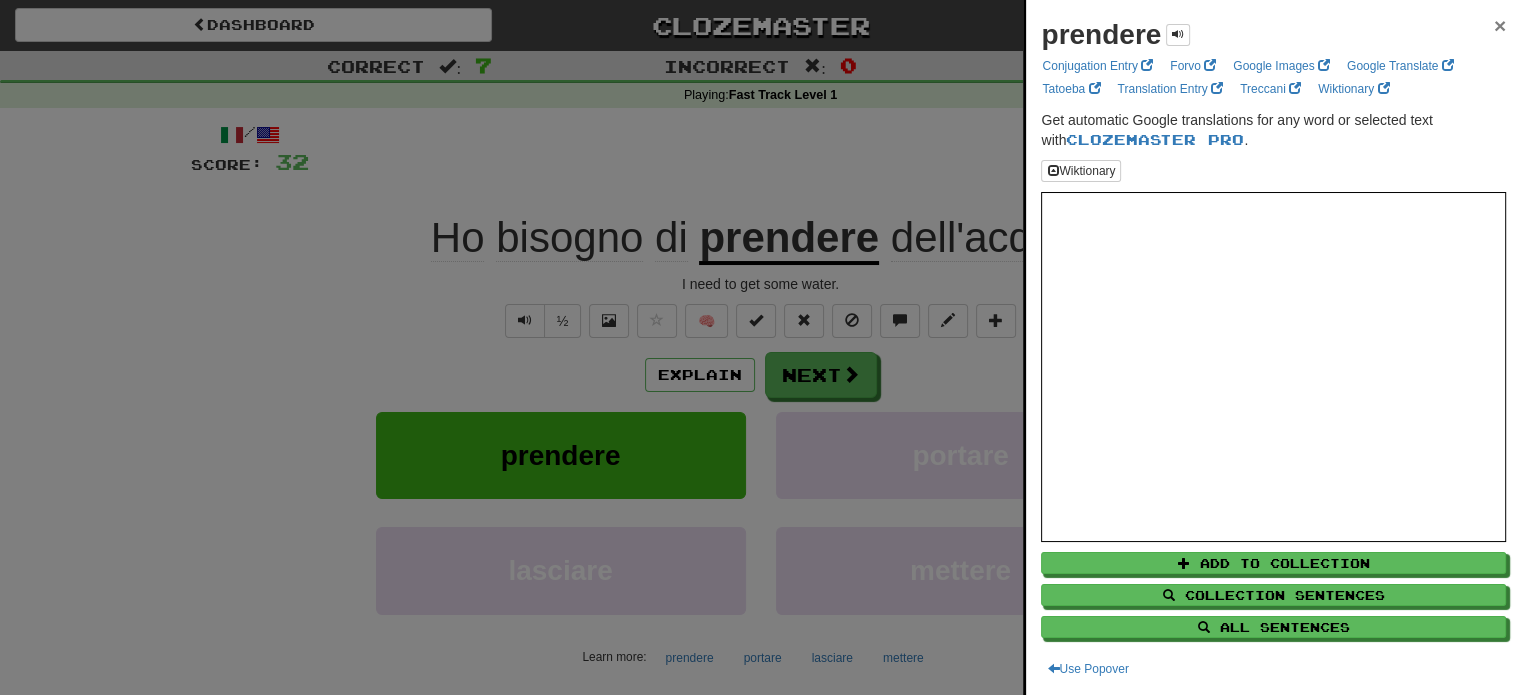 click on "×" at bounding box center [1500, 25] 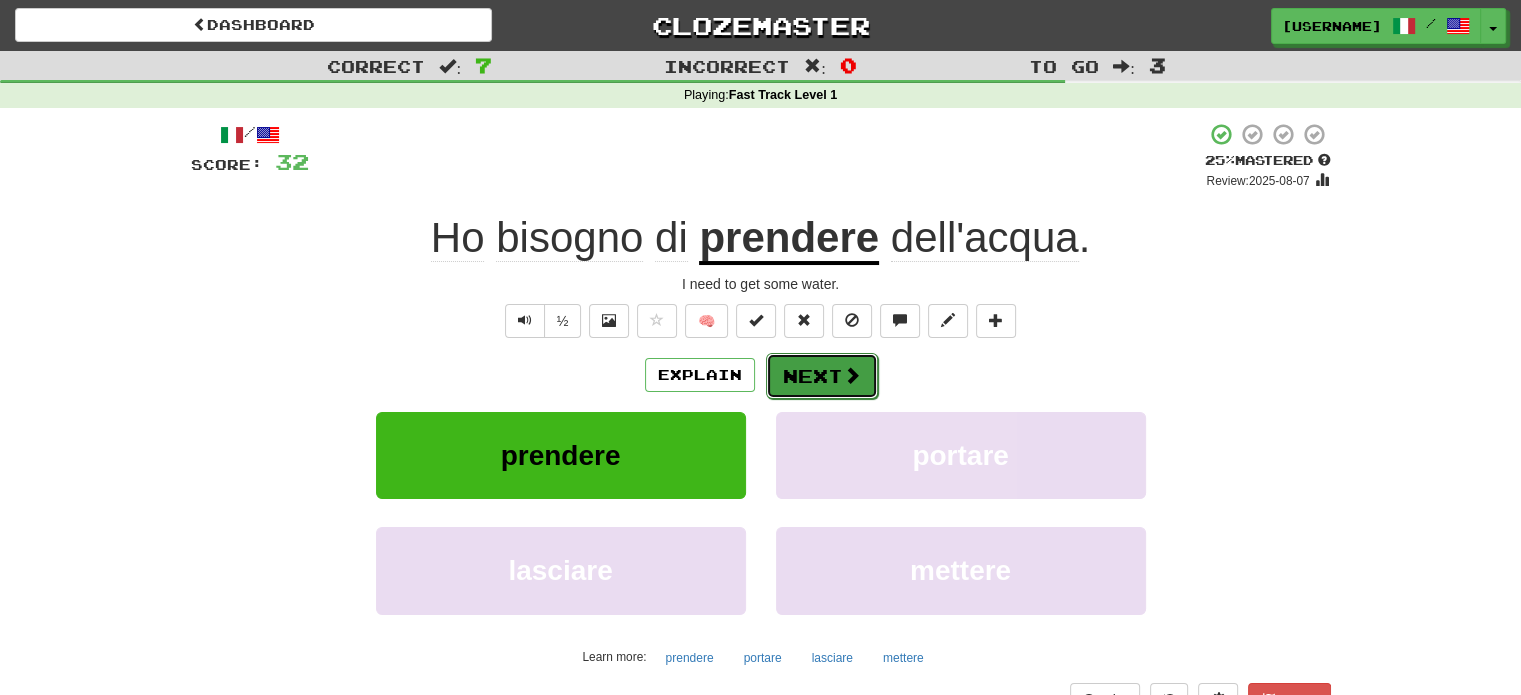 click on "Next" at bounding box center [822, 376] 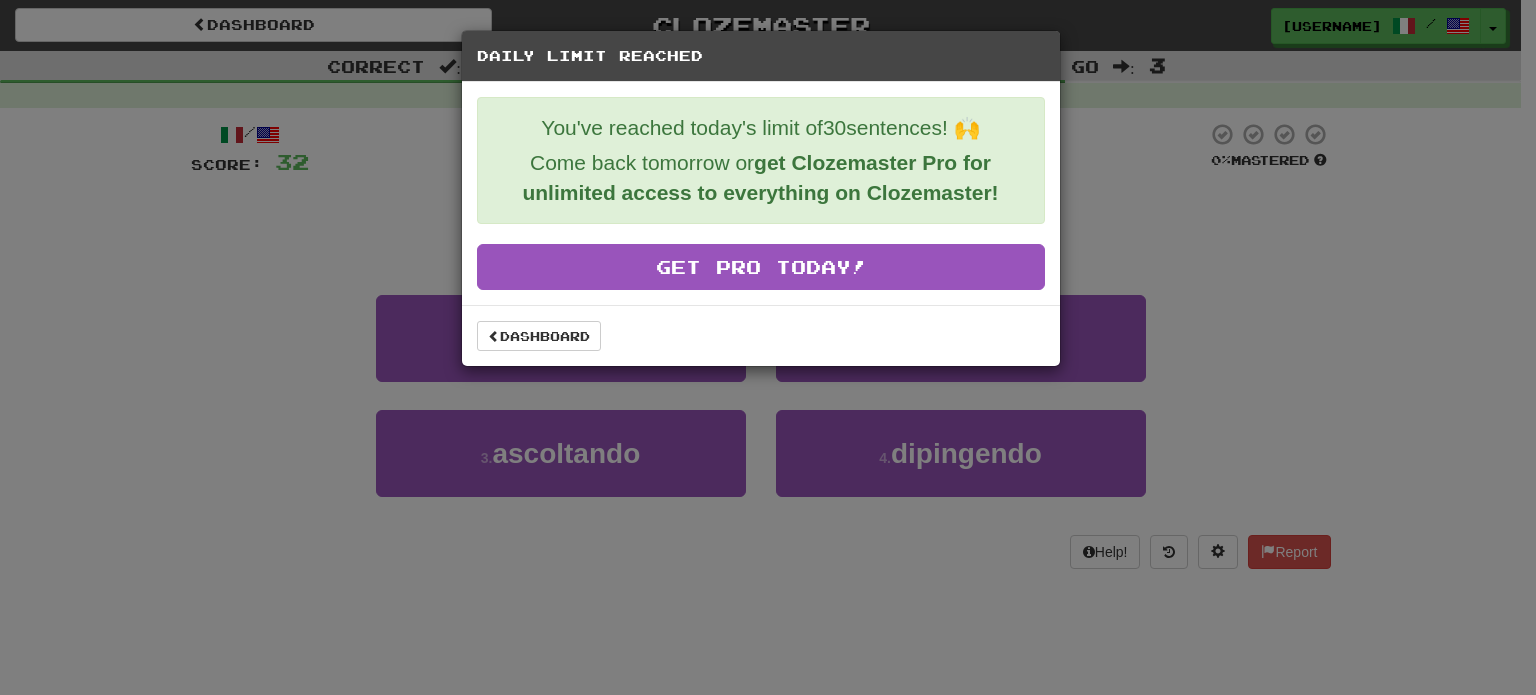 click on "Daily Limit Reached You've reached today's limit of  30  sentences! 🙌  Come back tomorrow or  get Clozemaster Pro for unlimited access to everything on Clozemaster! Get Pro Today! Dashboard" at bounding box center [768, 347] 